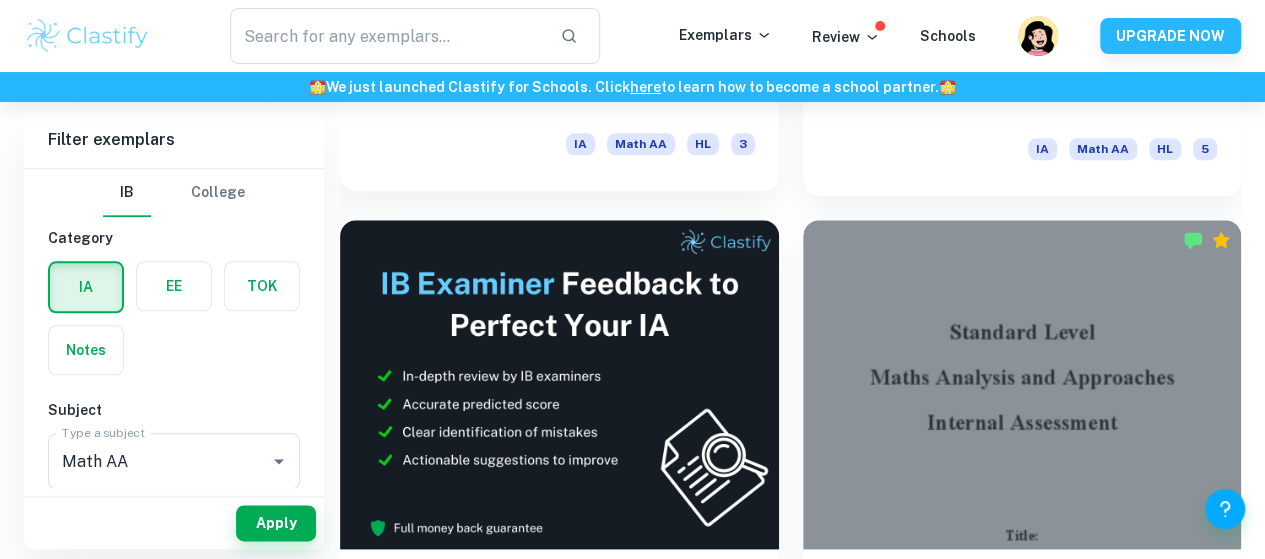scroll, scrollTop: 958, scrollLeft: 0, axis: vertical 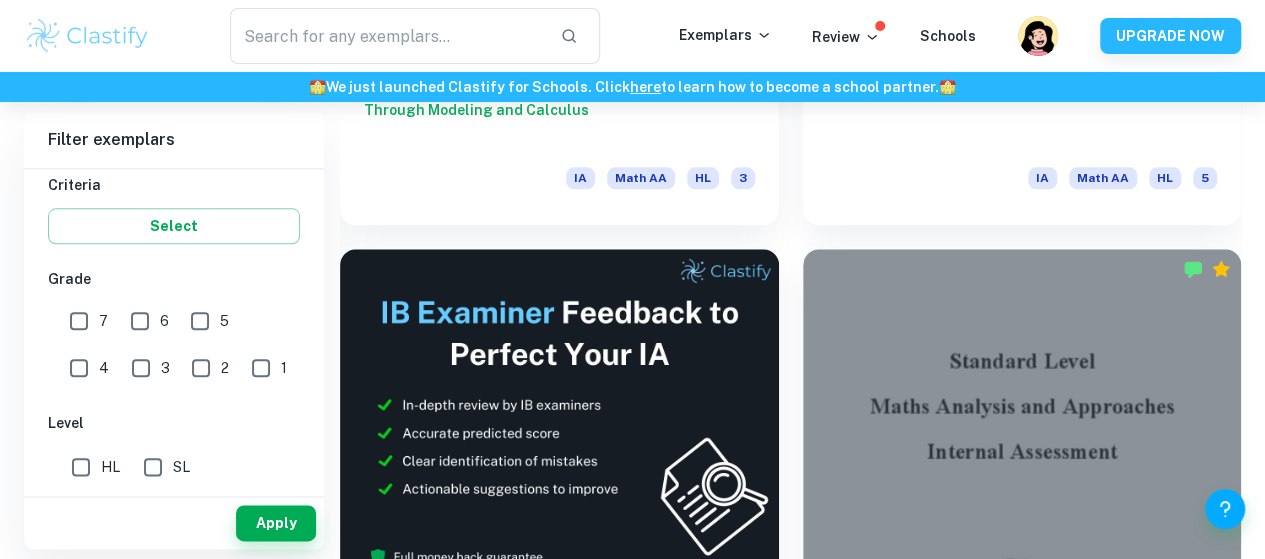 click on "7" at bounding box center [79, 321] 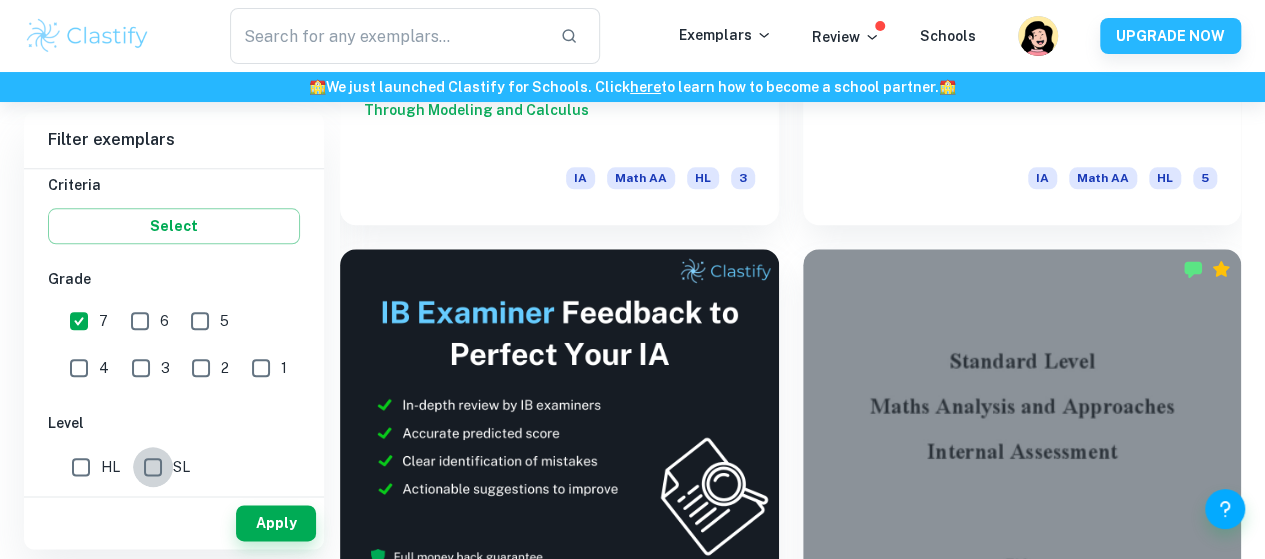click on "SL" at bounding box center [153, 467] 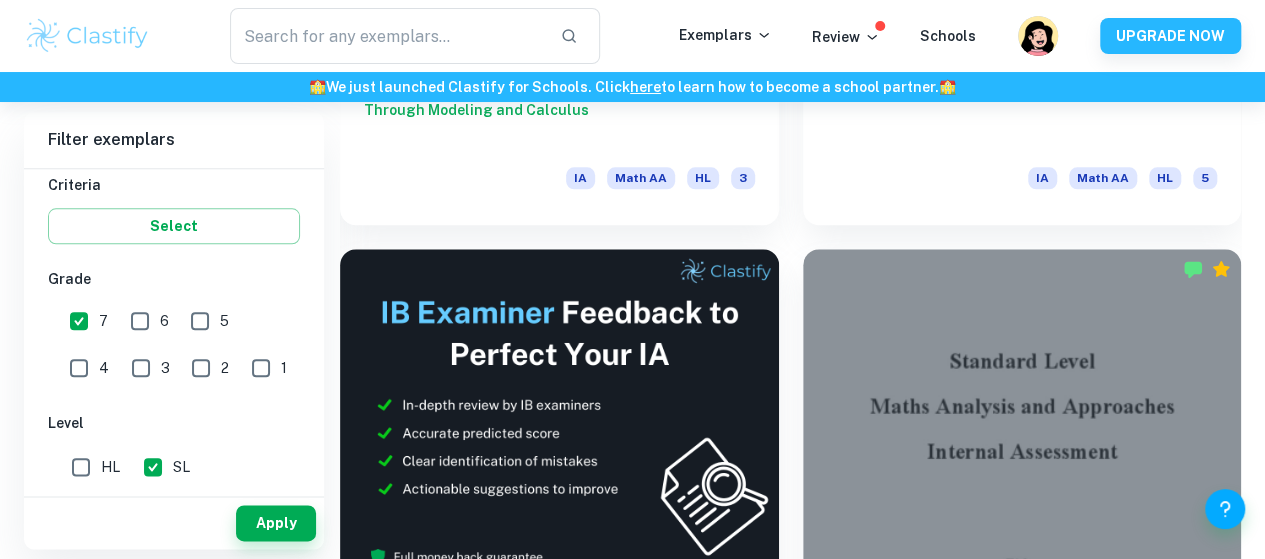 click on "6" at bounding box center [140, 321] 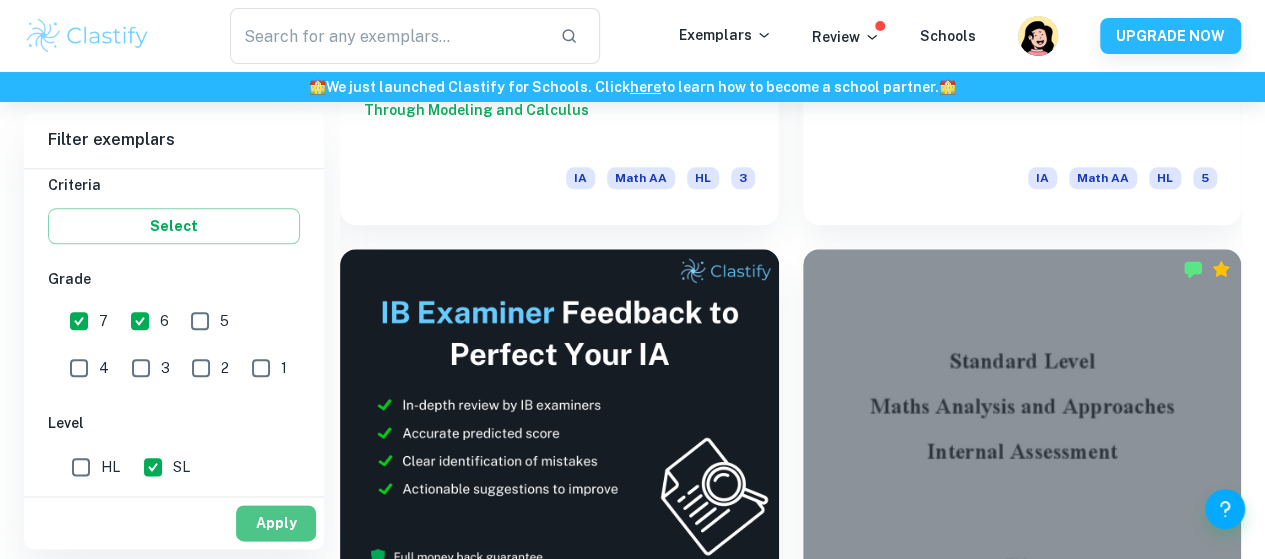 click on "Apply" at bounding box center (276, 523) 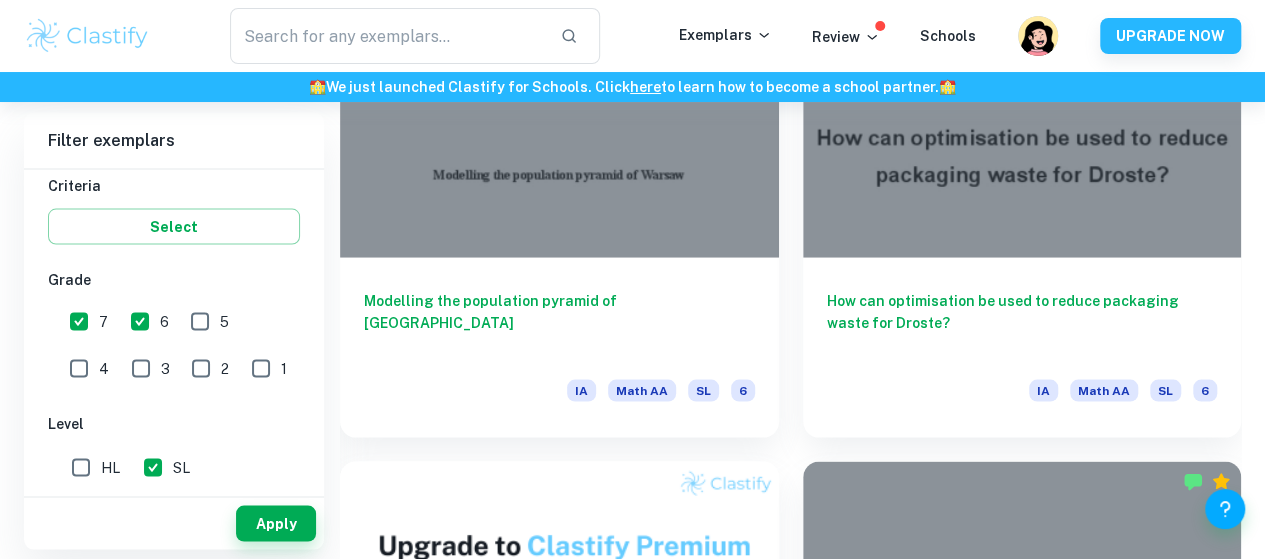 scroll, scrollTop: 1817, scrollLeft: 0, axis: vertical 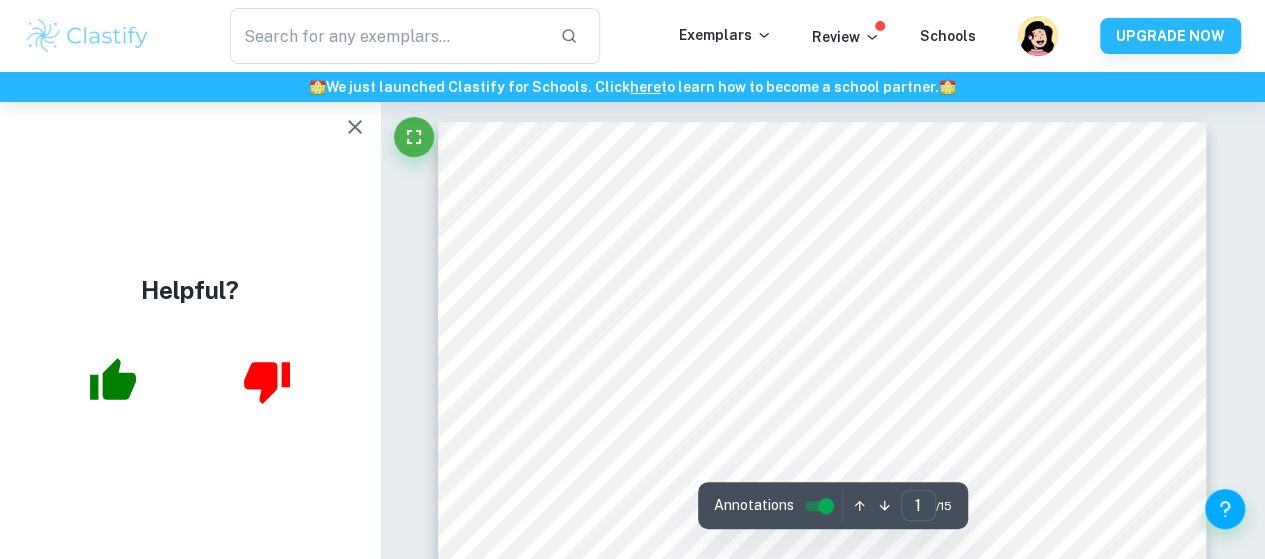 click 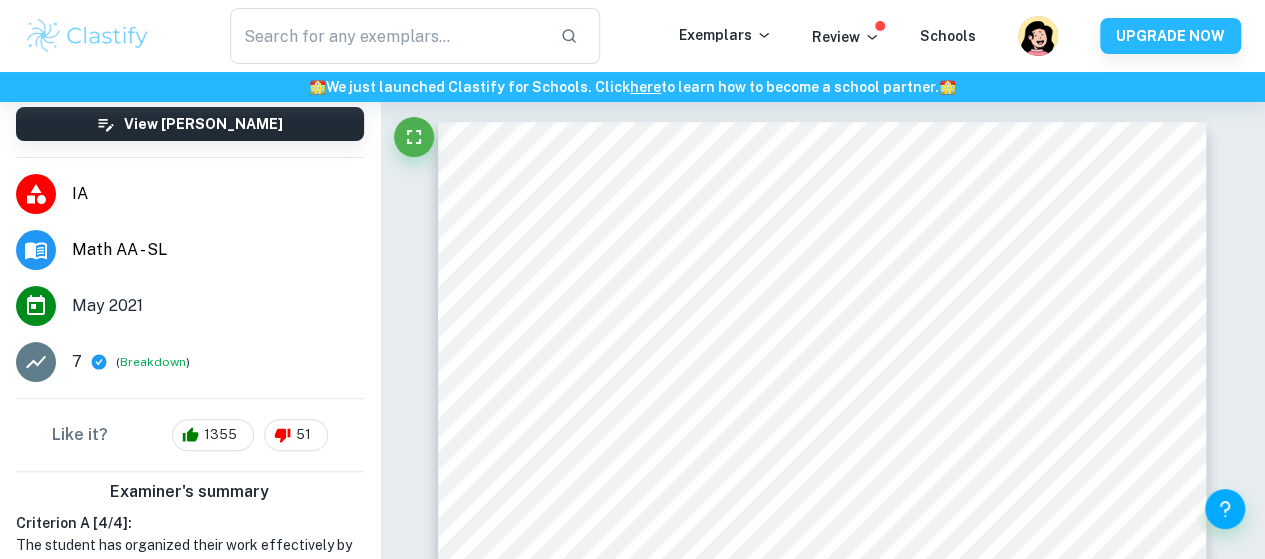 scroll, scrollTop: 0, scrollLeft: 0, axis: both 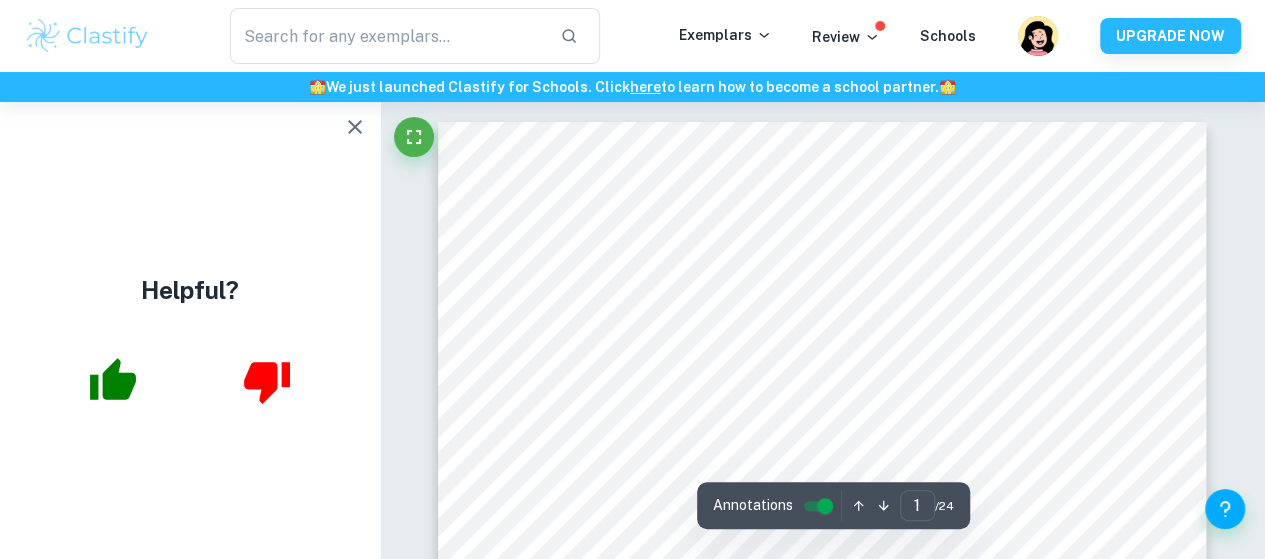 click at bounding box center [355, 127] 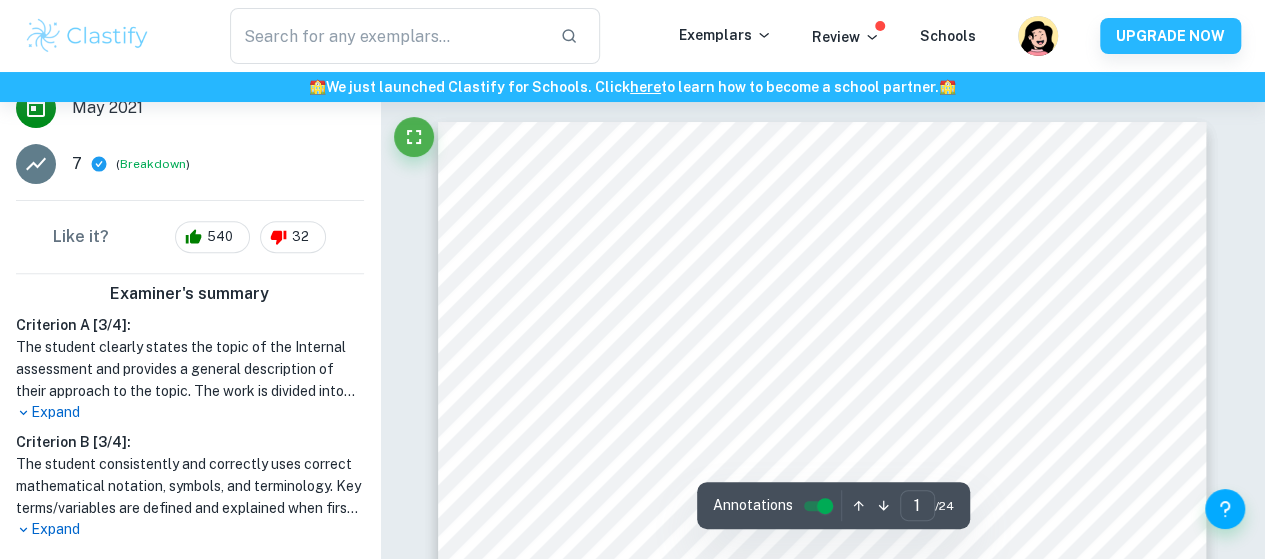 scroll, scrollTop: 364, scrollLeft: 0, axis: vertical 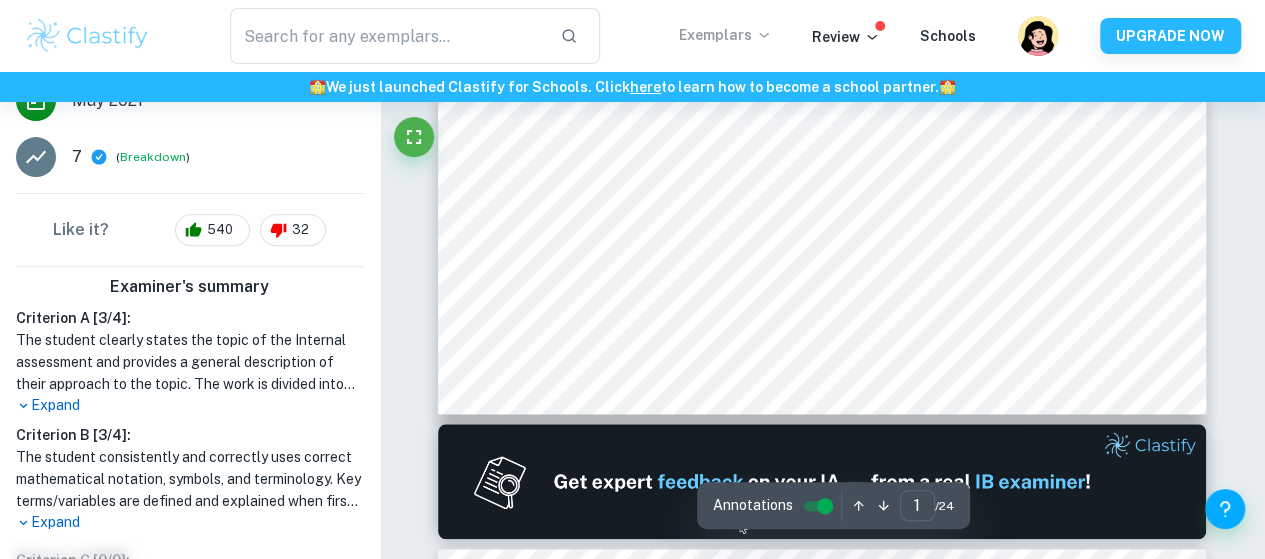 type on "2" 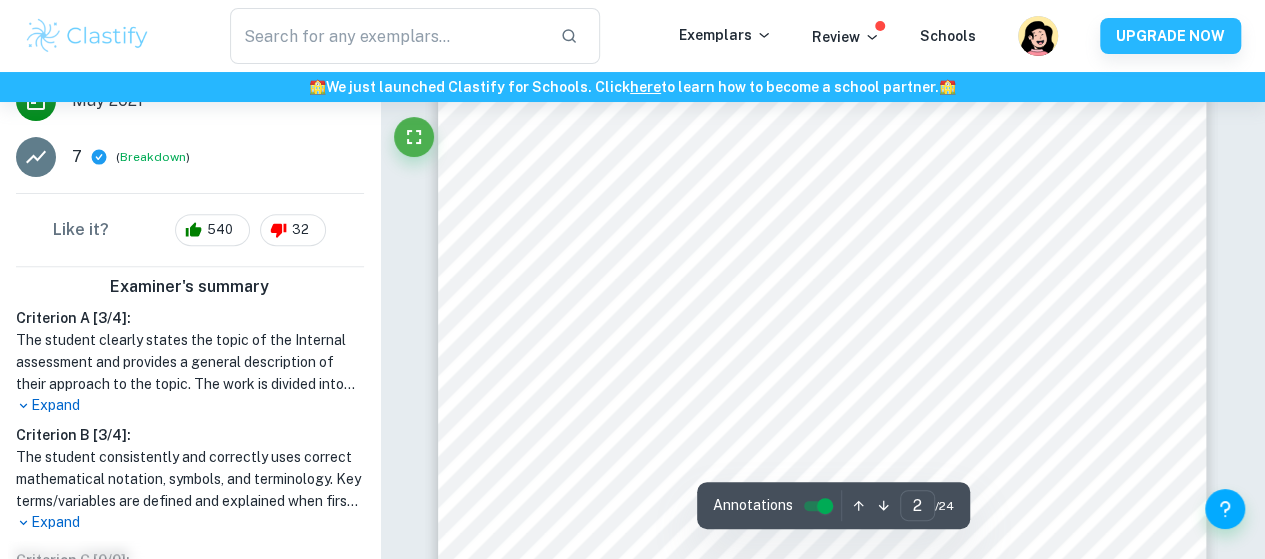 scroll, scrollTop: 1815, scrollLeft: 0, axis: vertical 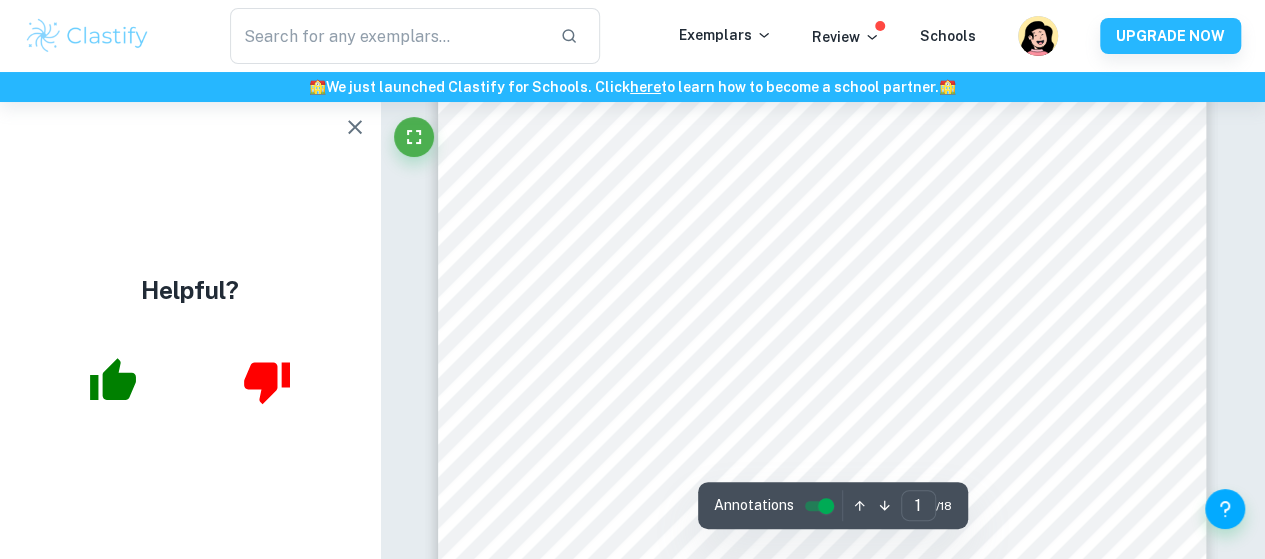 click 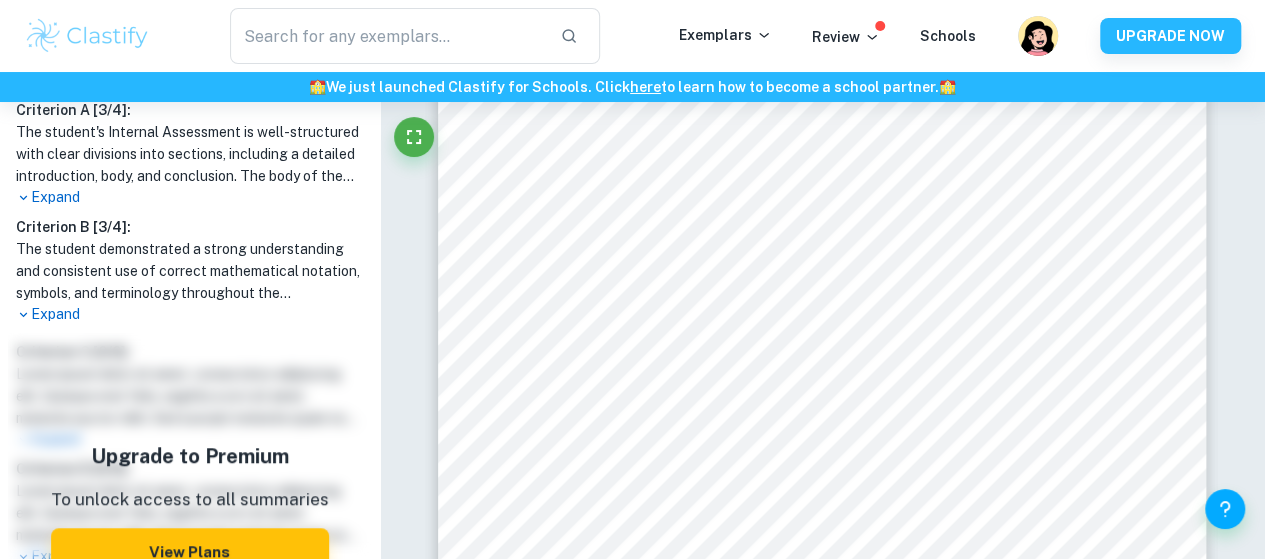 scroll, scrollTop: 518, scrollLeft: 0, axis: vertical 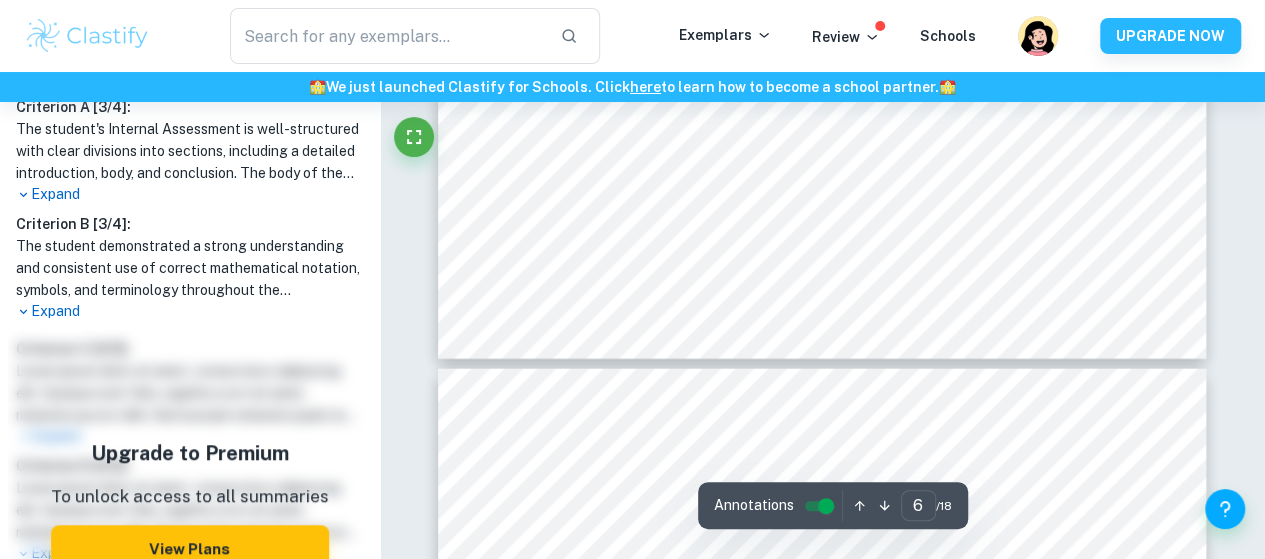 type on "7" 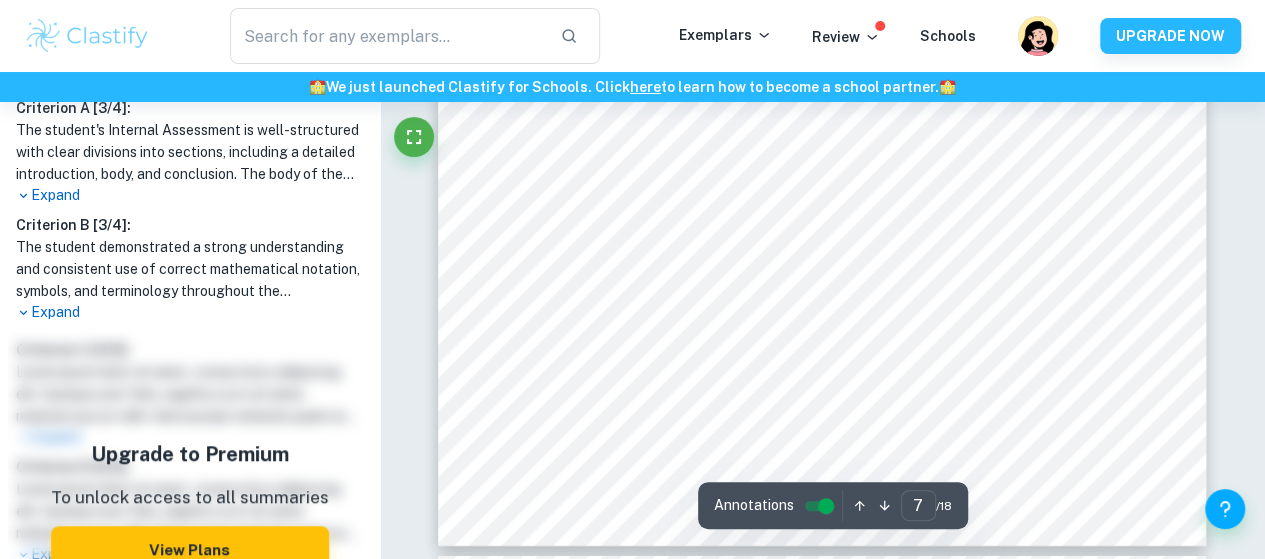 scroll, scrollTop: 6838, scrollLeft: 0, axis: vertical 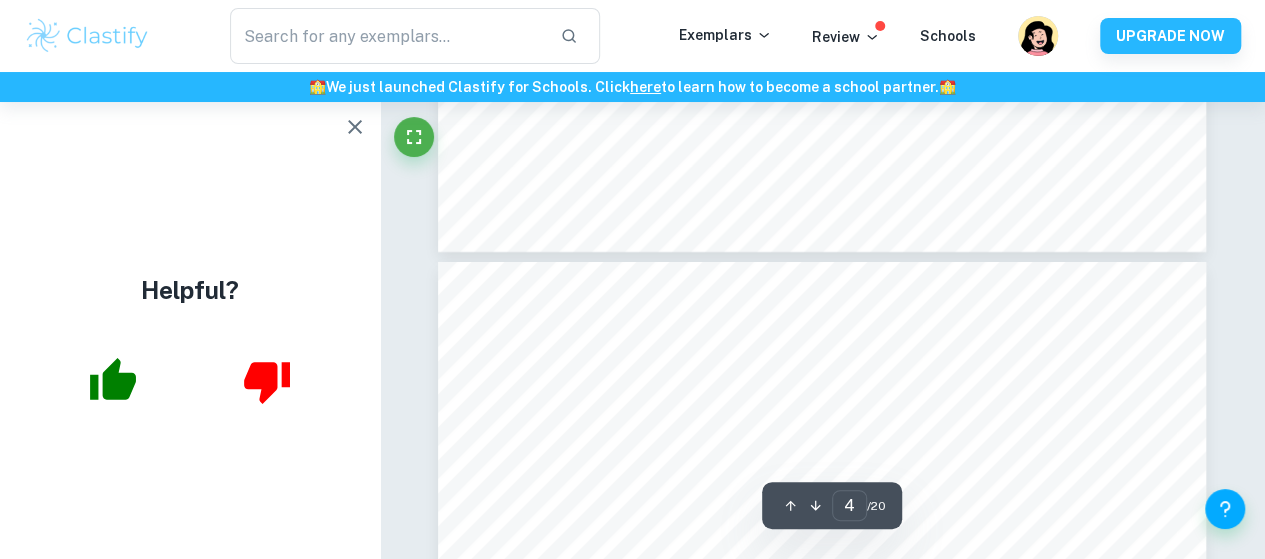 click 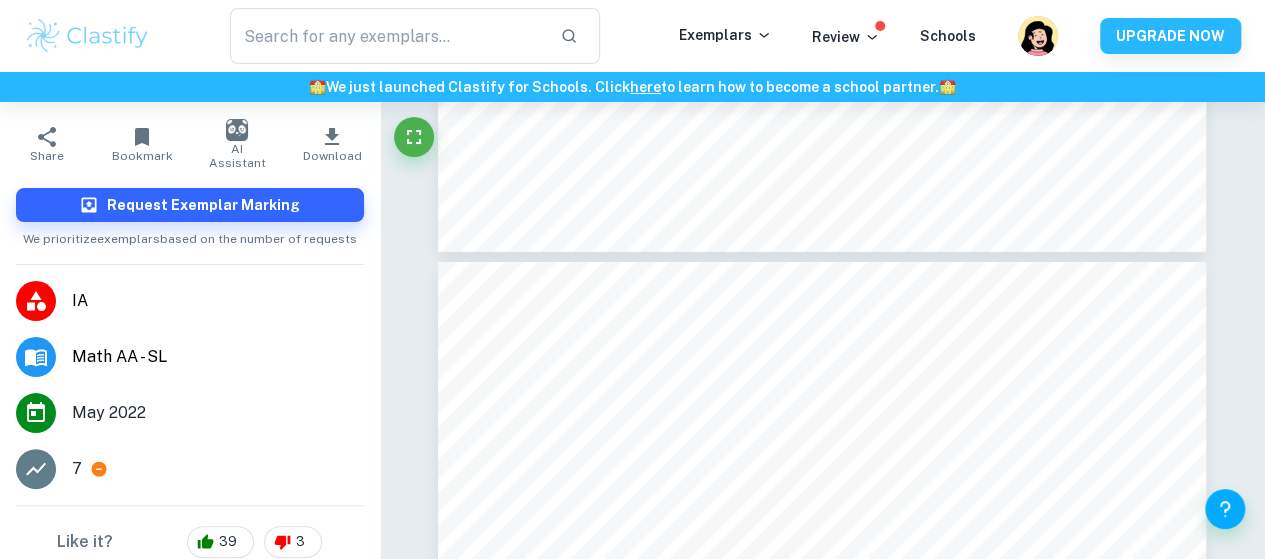 scroll, scrollTop: 202, scrollLeft: 0, axis: vertical 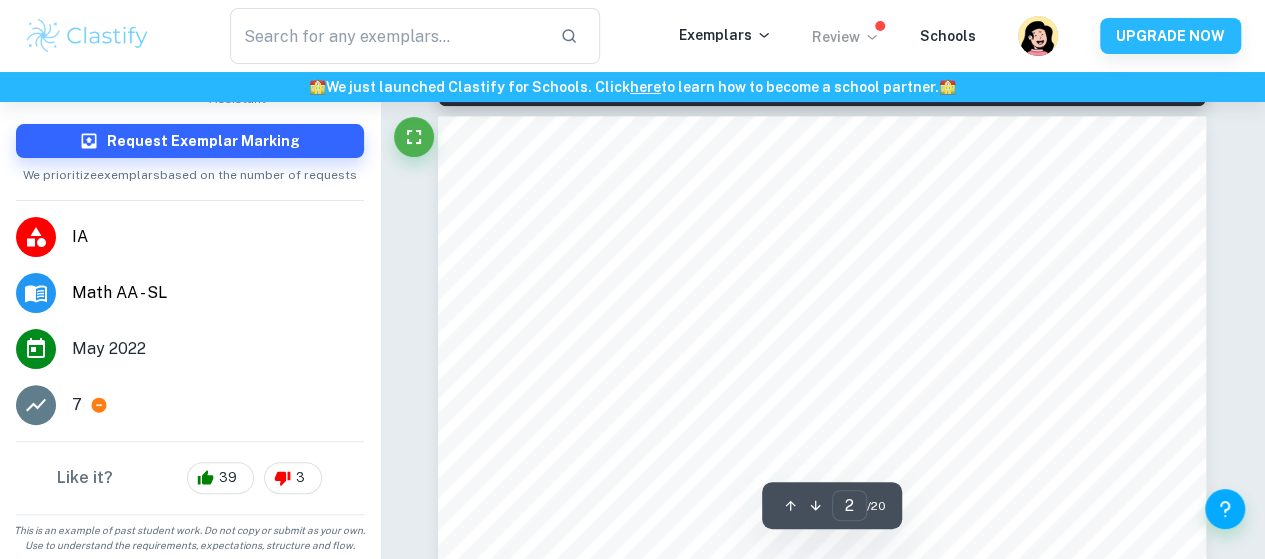 type on "1" 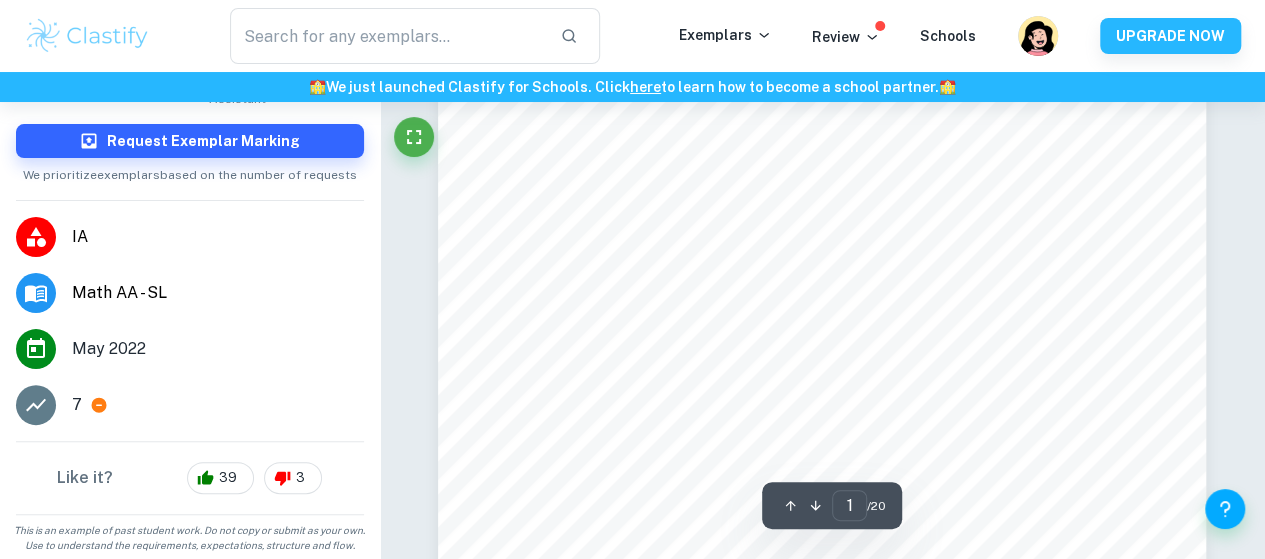 scroll, scrollTop: 109, scrollLeft: 0, axis: vertical 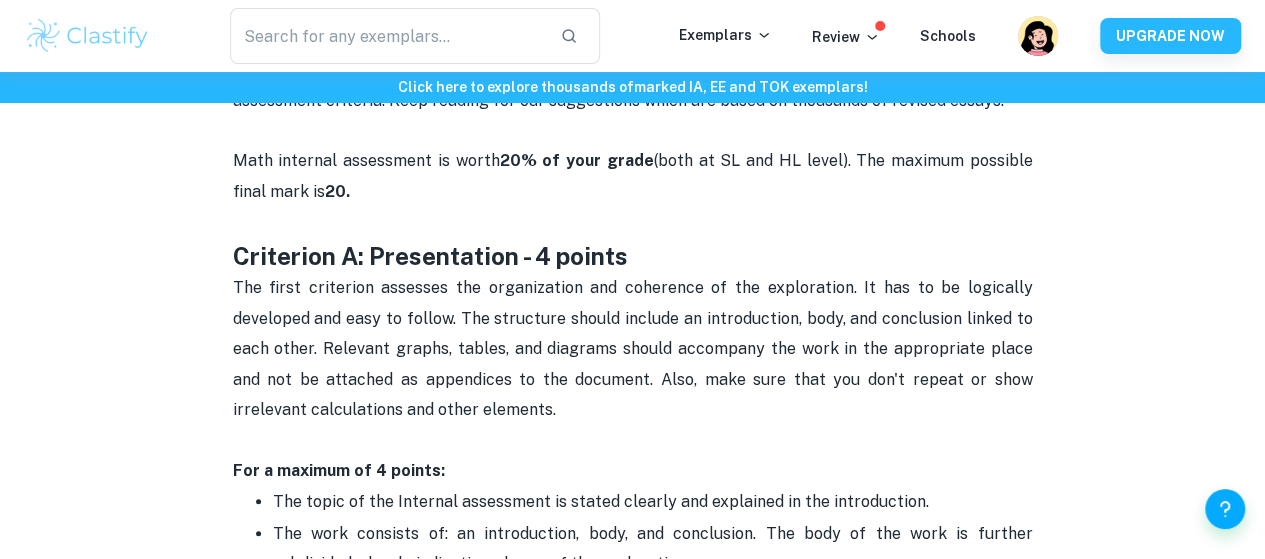 click on "The first criterion assesses the organization and coherence of the exploration. It has to be logically developed and easy to follow. The structure should include an introduction, body, and conclusion linked to each other. Relevant graphs, tables, and diagrams should accompany the work in the appropriate place and not be attached as appendices to the document. Also, make sure that you don't repeat or show irrelevant calculations and other elements." at bounding box center (633, 364) 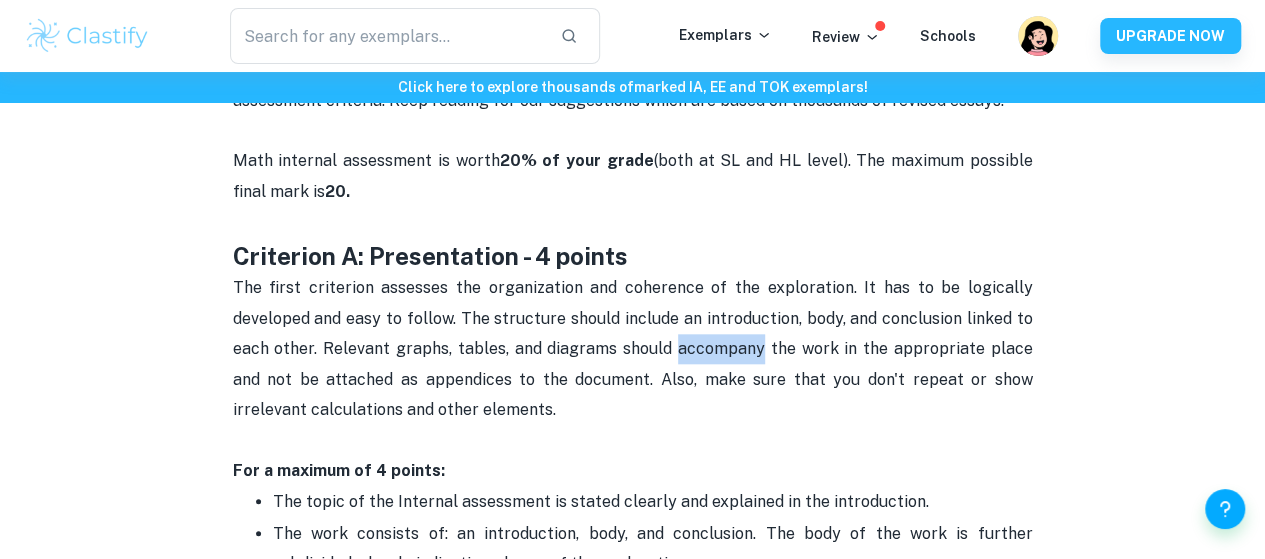 click on "The first criterion assesses the organization and coherence of the exploration. It has to be logically developed and easy to follow. The structure should include an introduction, body, and conclusion linked to each other. Relevant graphs, tables, and diagrams should accompany the work in the appropriate place and not be attached as appendices to the document. Also, make sure that you don't repeat or show irrelevant calculations and other elements." at bounding box center [633, 364] 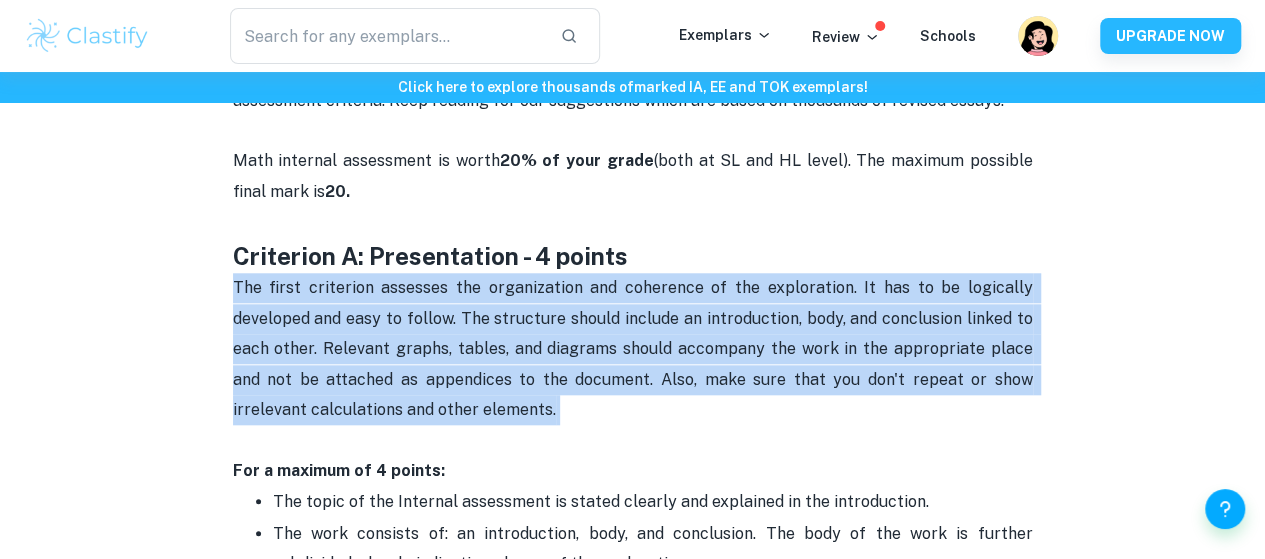 click on "The first criterion assesses the organization and coherence of the exploration. It has to be logically developed and easy to follow. The structure should include an introduction, body, and conclusion linked to each other. Relevant graphs, tables, and diagrams should accompany the work in the appropriate place and not be attached as appendices to the document. Also, make sure that you don't repeat or show irrelevant calculations and other elements." at bounding box center (633, 364) 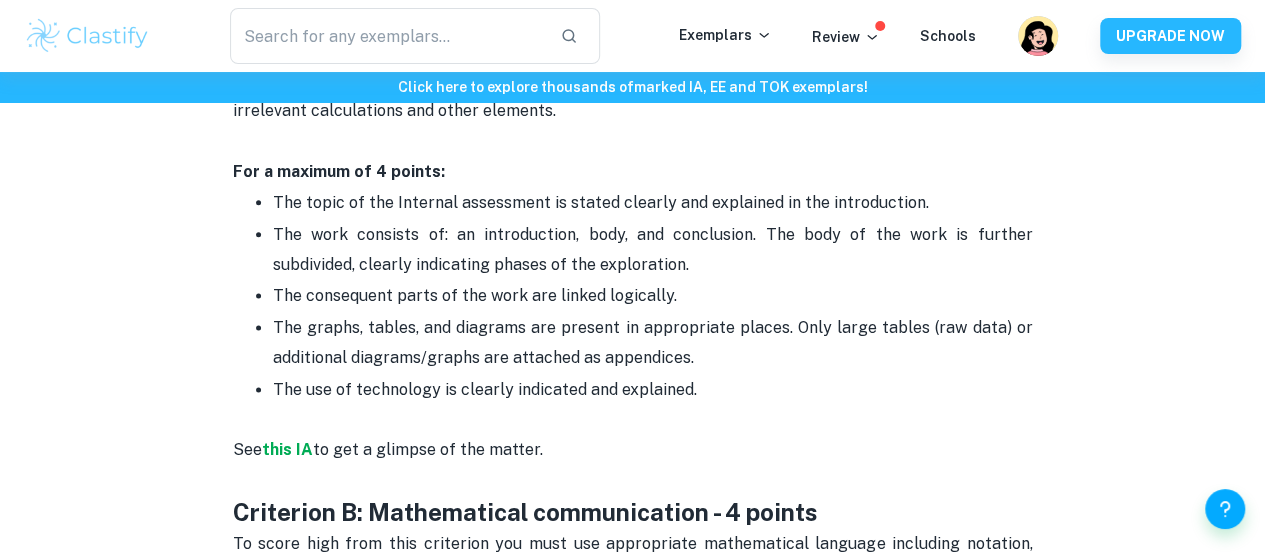 scroll, scrollTop: 1136, scrollLeft: 0, axis: vertical 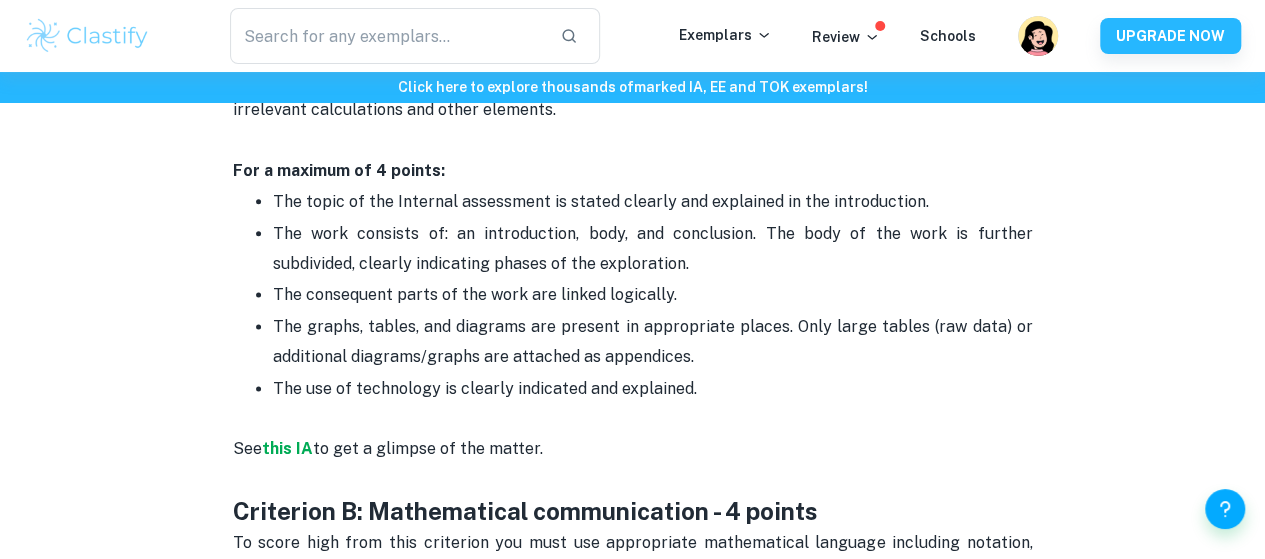click on "The graphs, tables, and diagrams are present in appropriate places. Only large tables (raw data) or additional diagrams/graphs are attached as appendices." at bounding box center (655, 341) 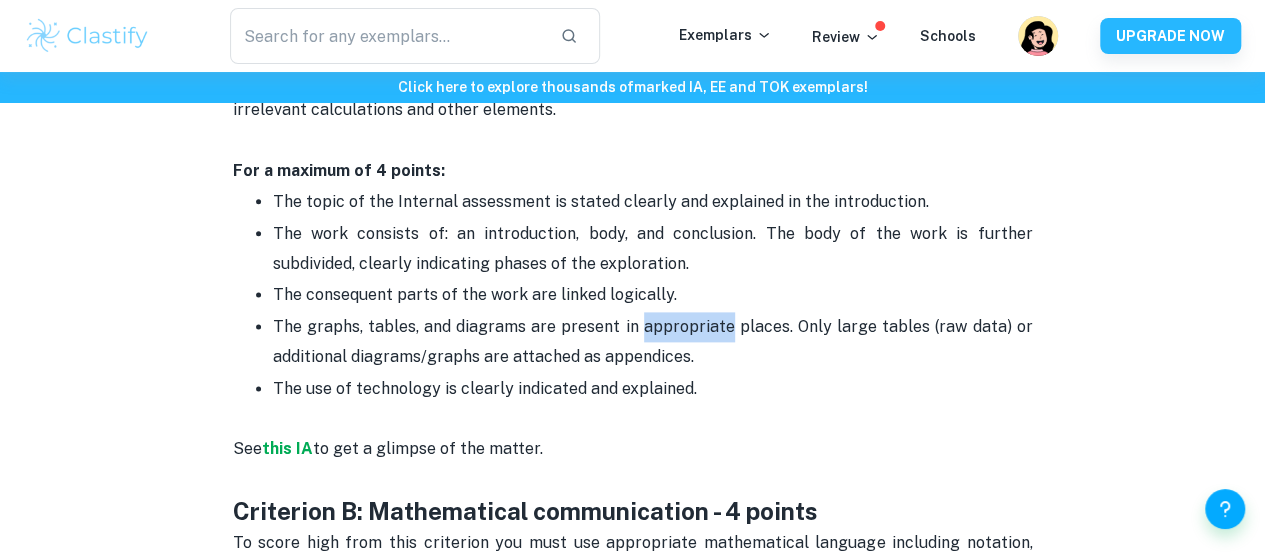 click on "The graphs, tables, and diagrams are present in appropriate places. Only large tables (raw data) or additional diagrams/graphs are attached as appendices." at bounding box center (655, 341) 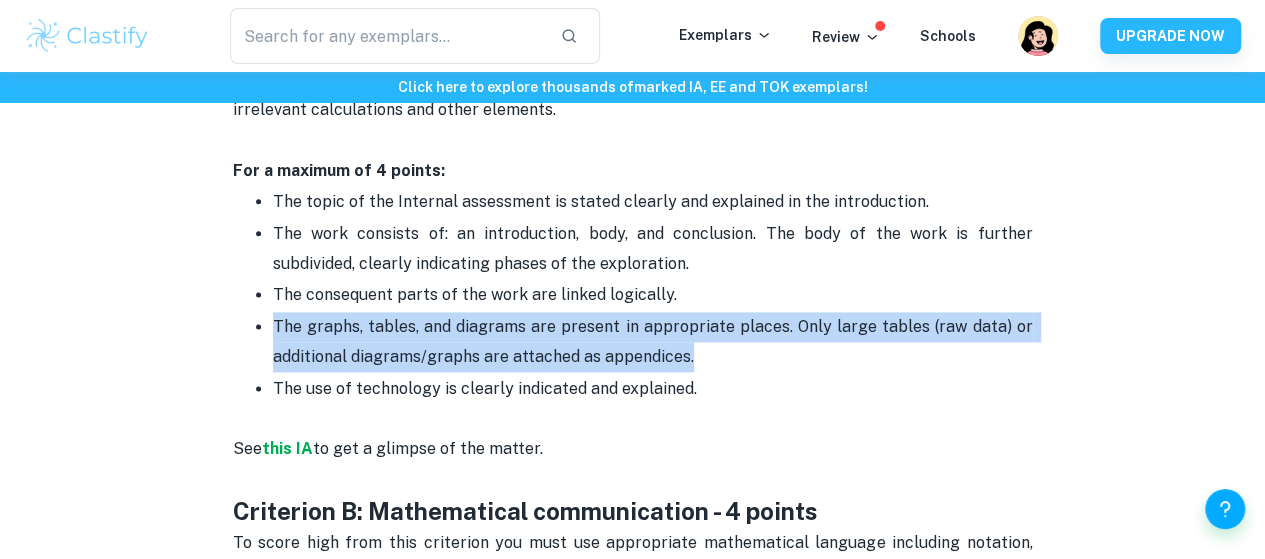 click on "The graphs, tables, and diagrams are present in appropriate places. Only large tables (raw data) or additional diagrams/graphs are attached as appendices." at bounding box center (655, 341) 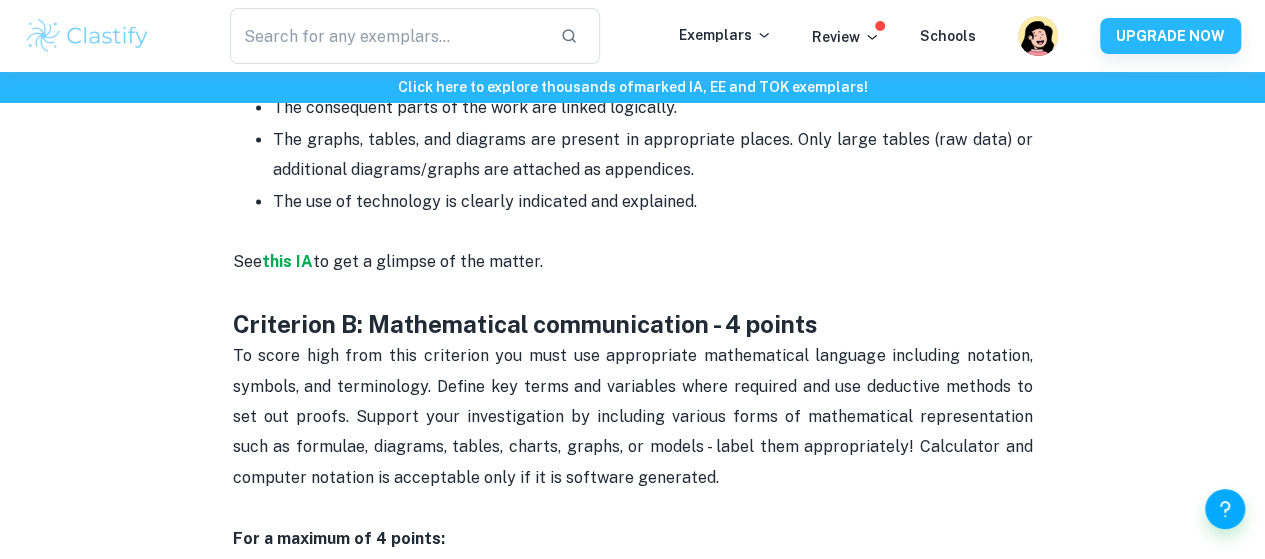 scroll, scrollTop: 1324, scrollLeft: 0, axis: vertical 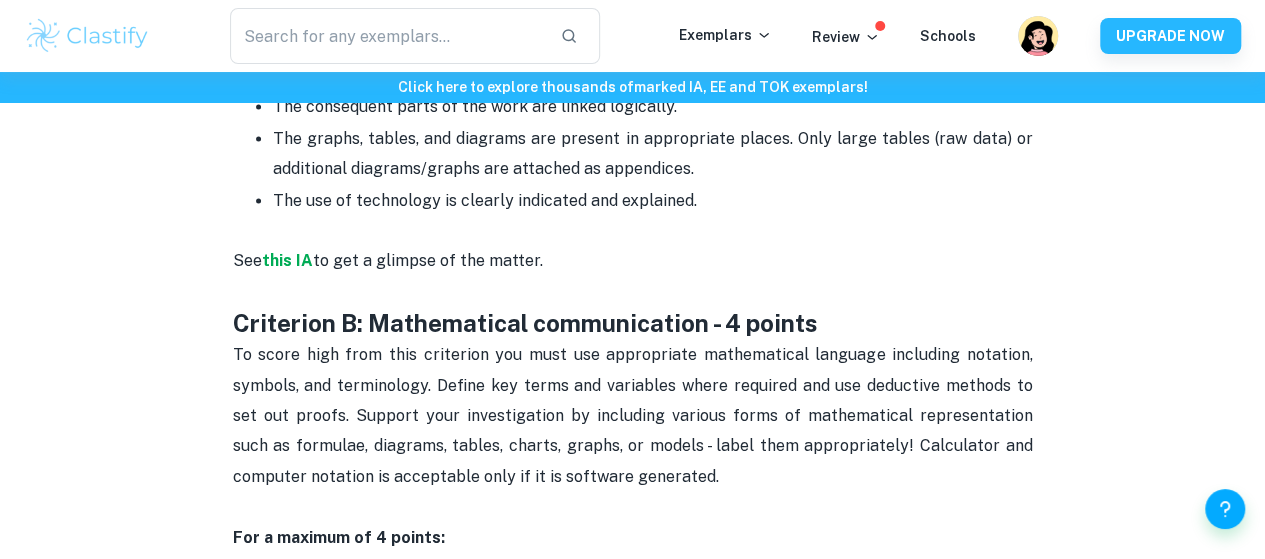 click on "The graphs, tables, and diagrams are present in appropriate places. Only large tables (raw data) or additional diagrams/graphs are attached as appendices." at bounding box center (653, 154) 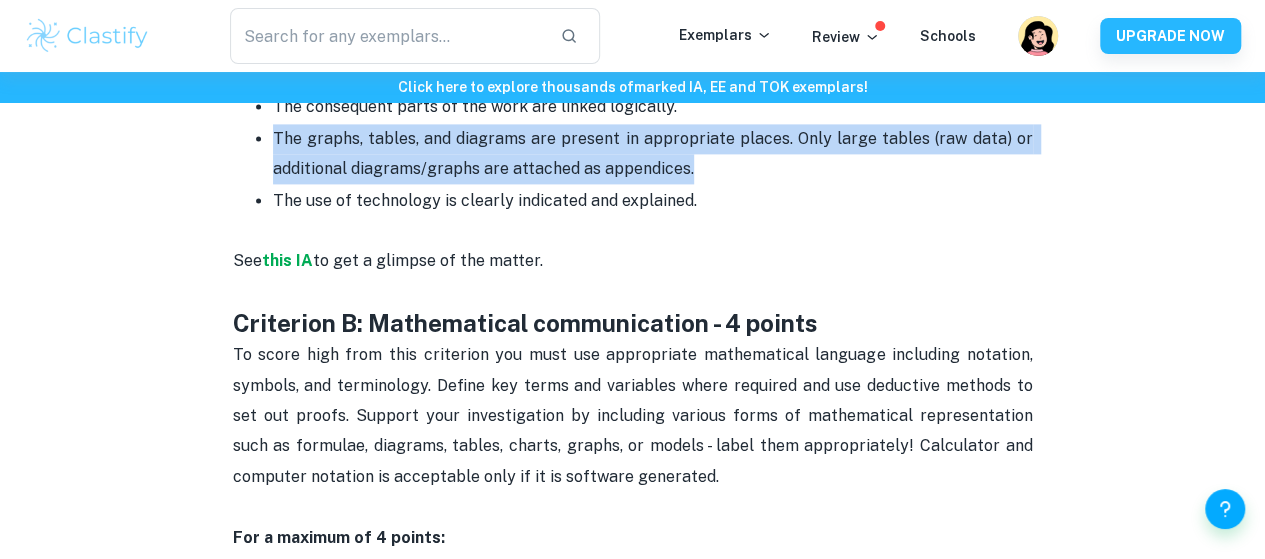 click on "The graphs, tables, and diagrams are present in appropriate places. Only large tables (raw data) or additional diagrams/graphs are attached as appendices." at bounding box center (653, 154) 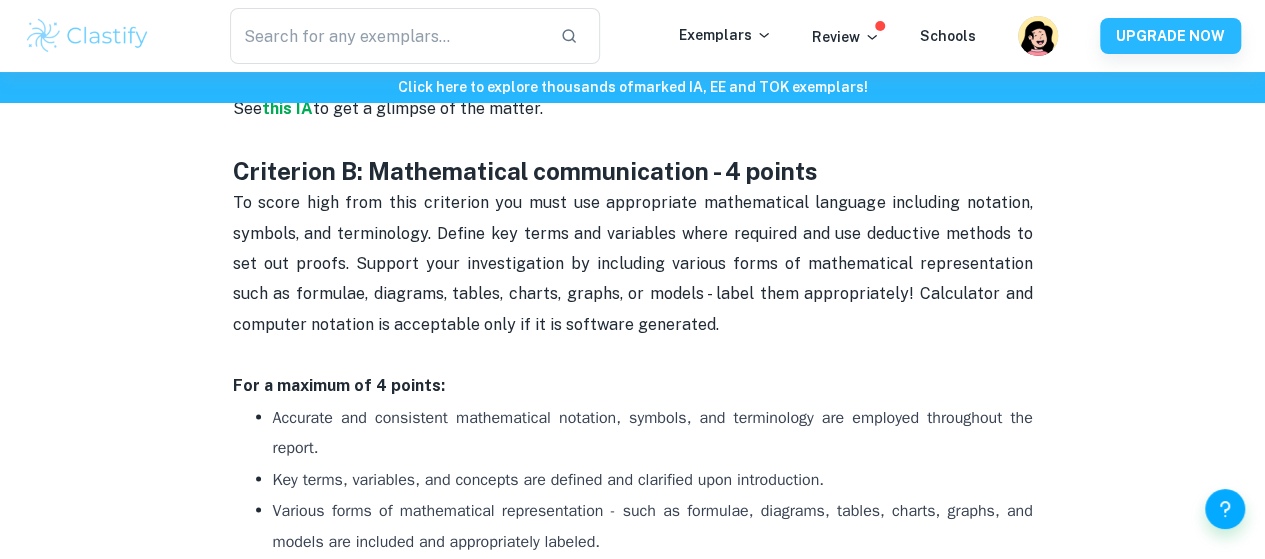 scroll, scrollTop: 1481, scrollLeft: 0, axis: vertical 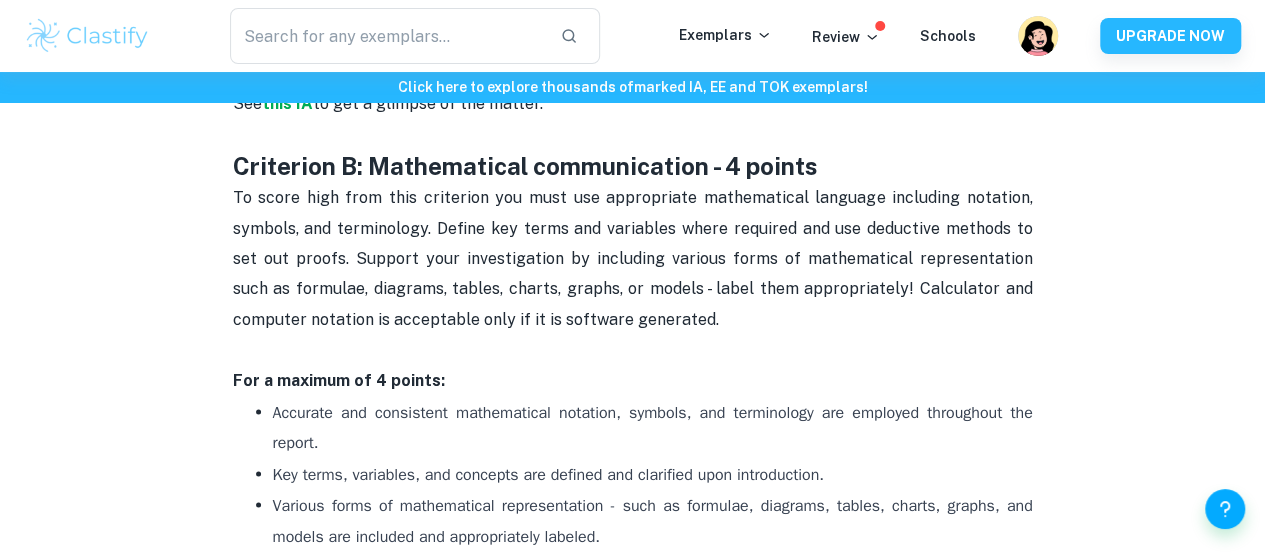 click on "To score high from this criterion you must use appropriate mathematical language including notation, symbols, and terminology. Define key terms and variables where required and use deductive methods to set out proofs. Support your investigation by including various forms of mathematical representation such as formulae, diagrams, tables, charts, graphs, or models - label them appropriately! Calculator and computer notation is acceptable only if it is software generated." at bounding box center [635, 258] 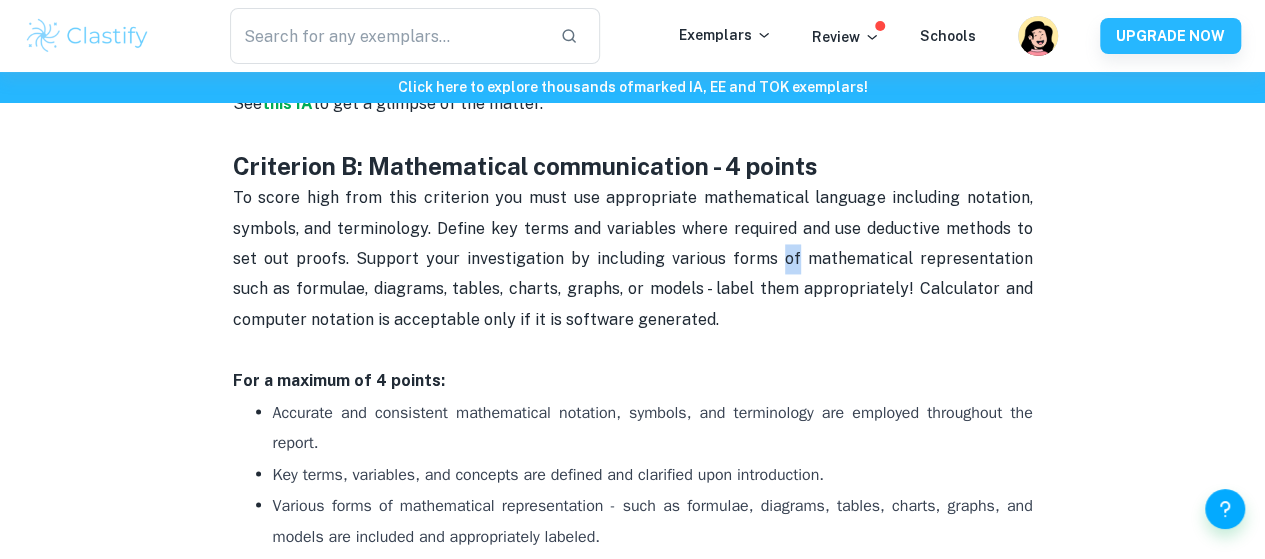 click on "To score high from this criterion you must use appropriate mathematical language including notation, symbols, and terminology. Define key terms and variables where required and use deductive methods to set out proofs. Support your investigation by including various forms of mathematical representation such as formulae, diagrams, tables, charts, graphs, or models - label them appropriately! Calculator and computer notation is acceptable only if it is software generated." at bounding box center [635, 258] 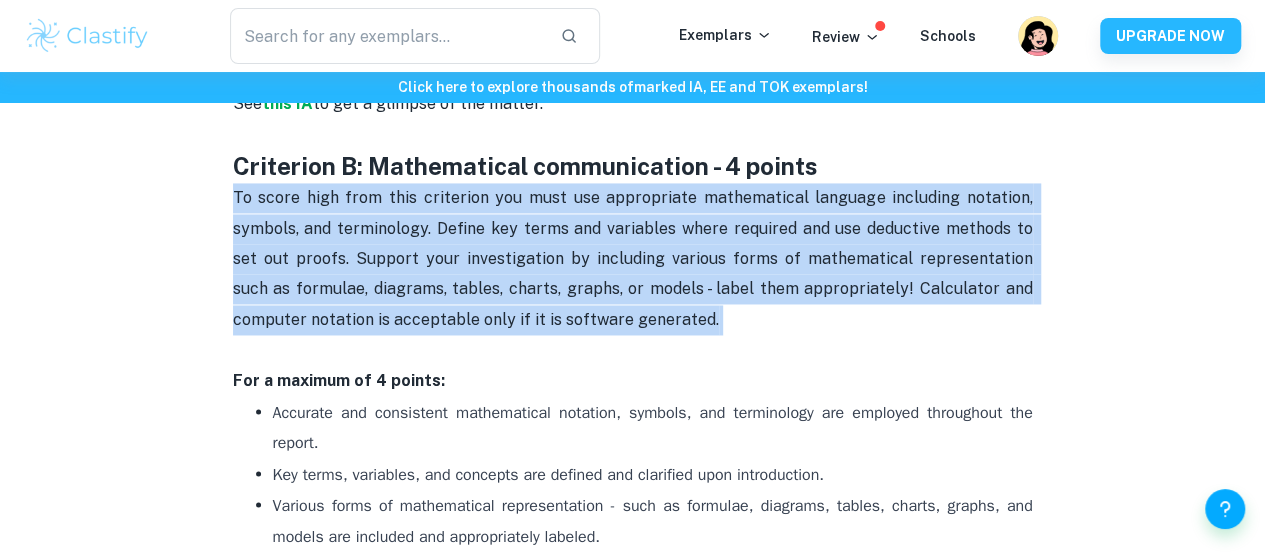 click on "To score high from this criterion you must use appropriate mathematical language including notation, symbols, and terminology. Define key terms and variables where required and use deductive methods to set out proofs. Support your investigation by including various forms of mathematical representation such as formulae, diagrams, tables, charts, graphs, or models - label them appropriately! Calculator and computer notation is acceptable only if it is software generated." at bounding box center [635, 258] 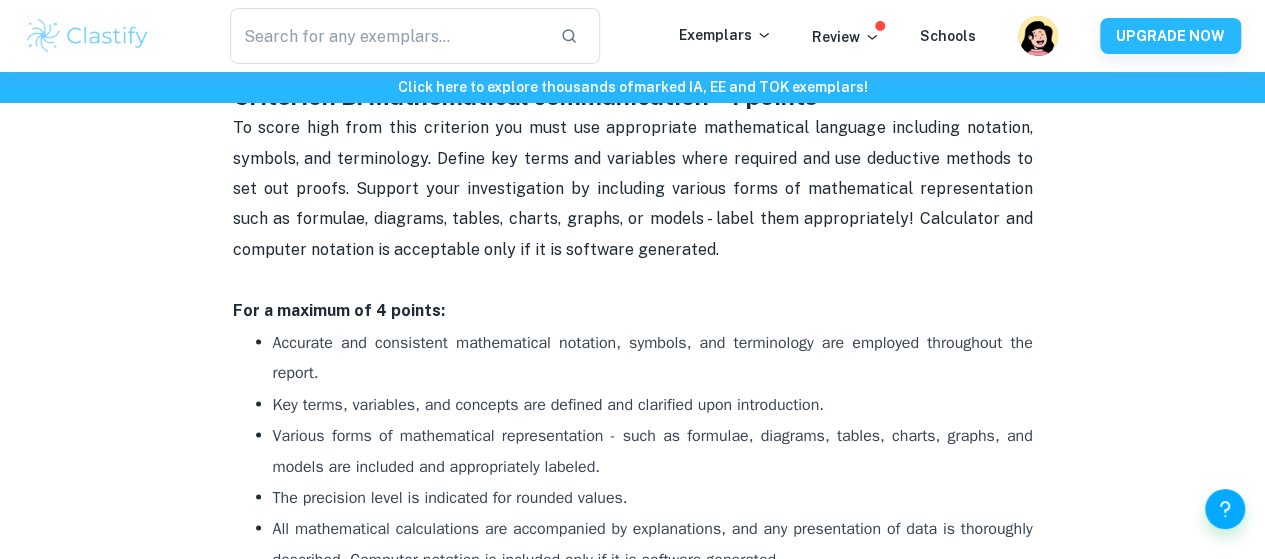 scroll, scrollTop: 1560, scrollLeft: 0, axis: vertical 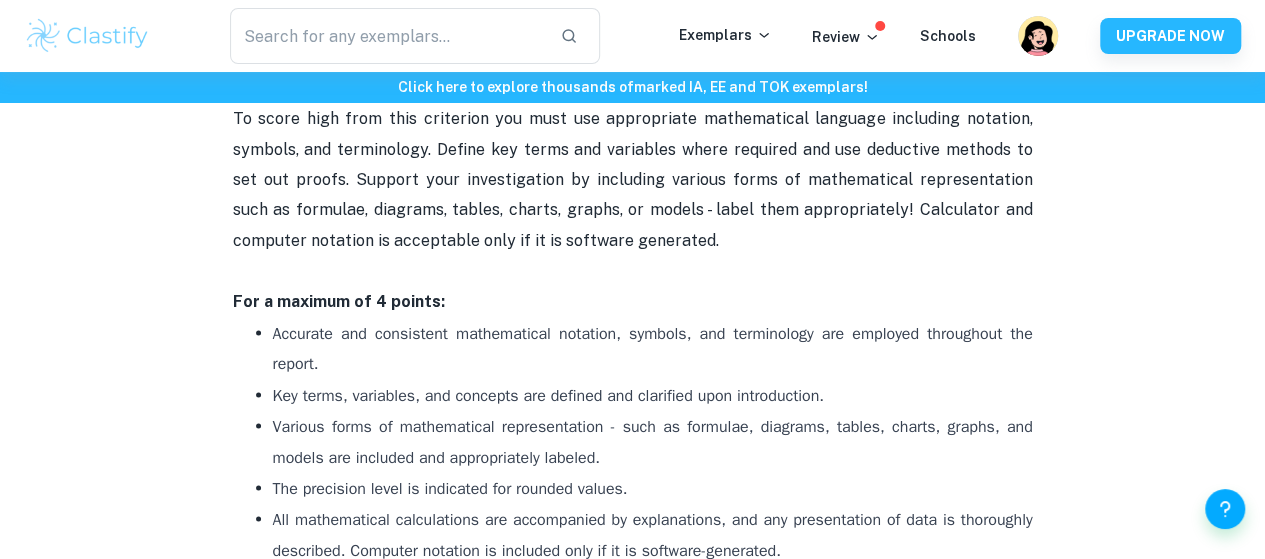 click on "To score high from this criterion you must use appropriate mathematical language including notation, symbols, and terminology. Define key terms and variables where required and use deductive methods to set out proofs. Support your investigation by including various forms of mathematical representation such as formulae, diagrams, tables, charts, graphs, or models - label them appropriately! Calculator and computer notation is acceptable only if it is software generated." at bounding box center (635, 179) 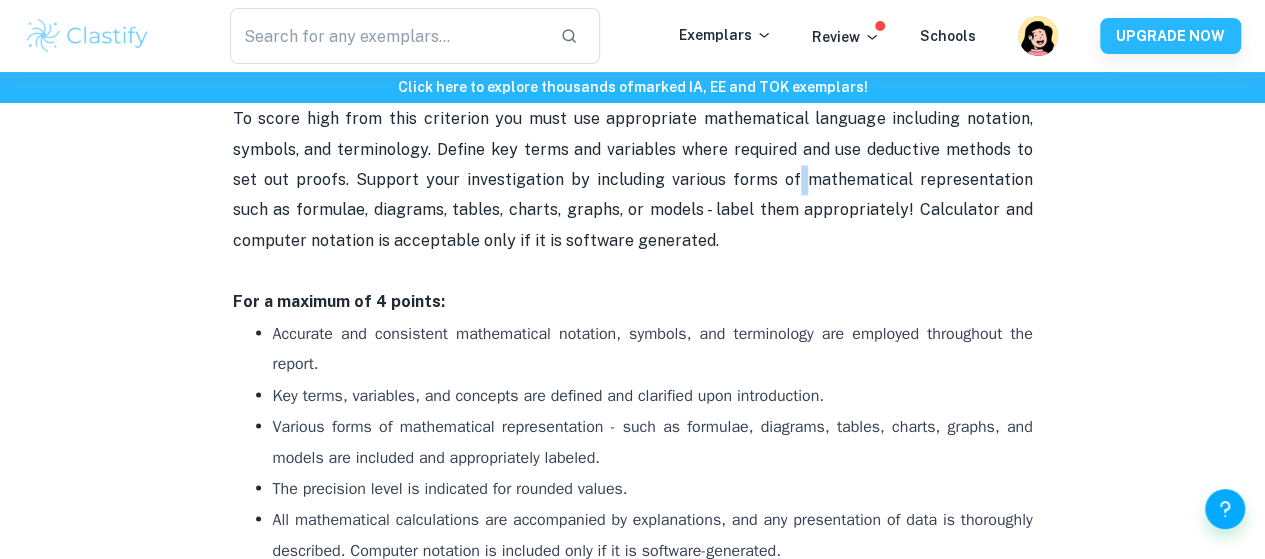 click on "To score high from this criterion you must use appropriate mathematical language including notation, symbols, and terminology. Define key terms and variables where required and use deductive methods to set out proofs. Support your investigation by including various forms of mathematical representation such as formulae, diagrams, tables, charts, graphs, or models - label them appropriately! Calculator and computer notation is acceptable only if it is software generated." at bounding box center (635, 179) 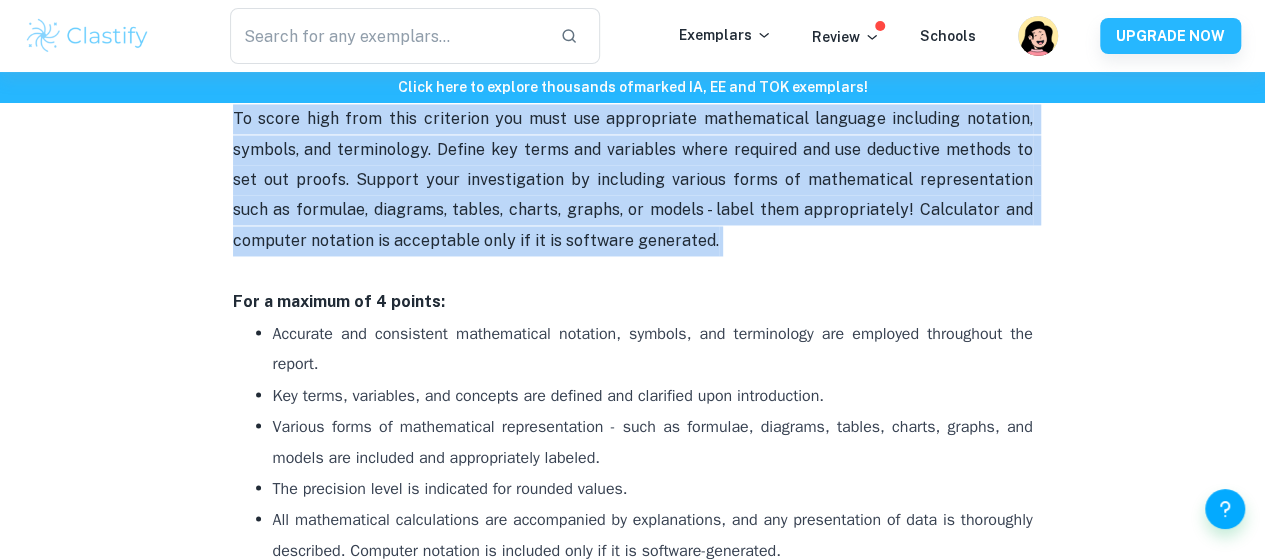 click on "To score high from this criterion you must use appropriate mathematical language including notation, symbols, and terminology. Define key terms and variables where required and use deductive methods to set out proofs. Support your investigation by including various forms of mathematical representation such as formulae, diagrams, tables, charts, graphs, or models - label them appropriately! Calculator and computer notation is acceptable only if it is software generated." at bounding box center [635, 179] 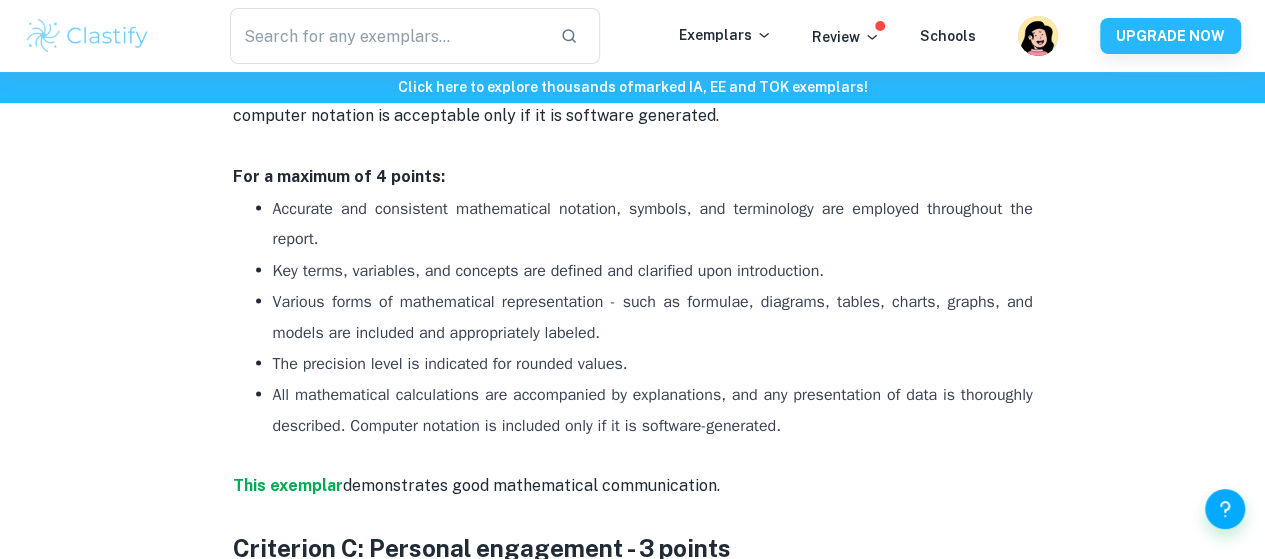 scroll, scrollTop: 1686, scrollLeft: 0, axis: vertical 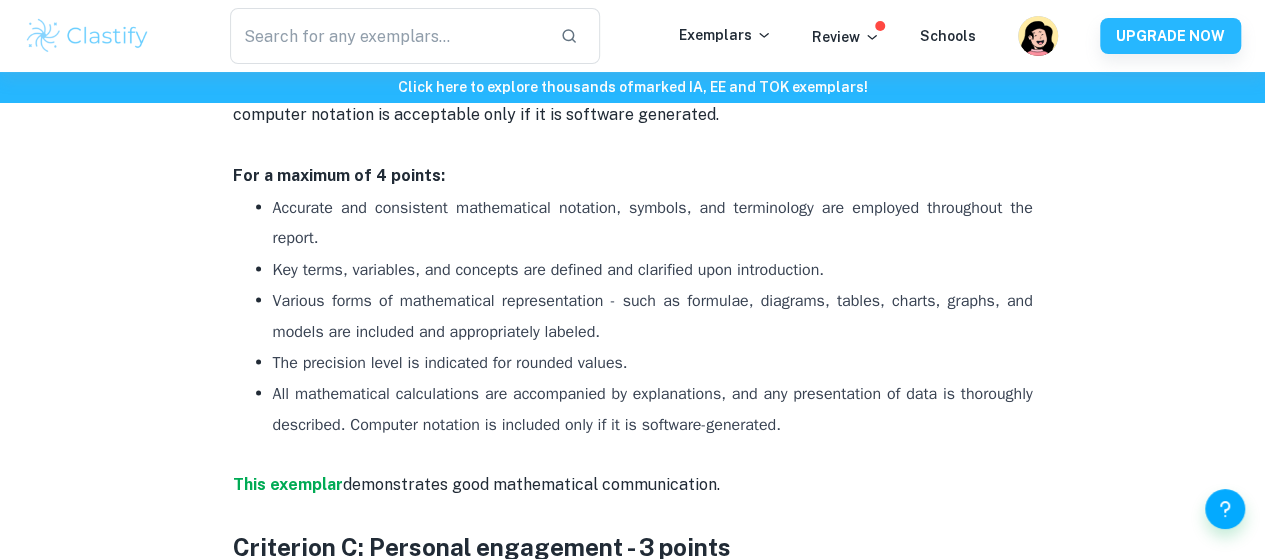 click on "For a maximum of 4 points:" at bounding box center [633, 176] 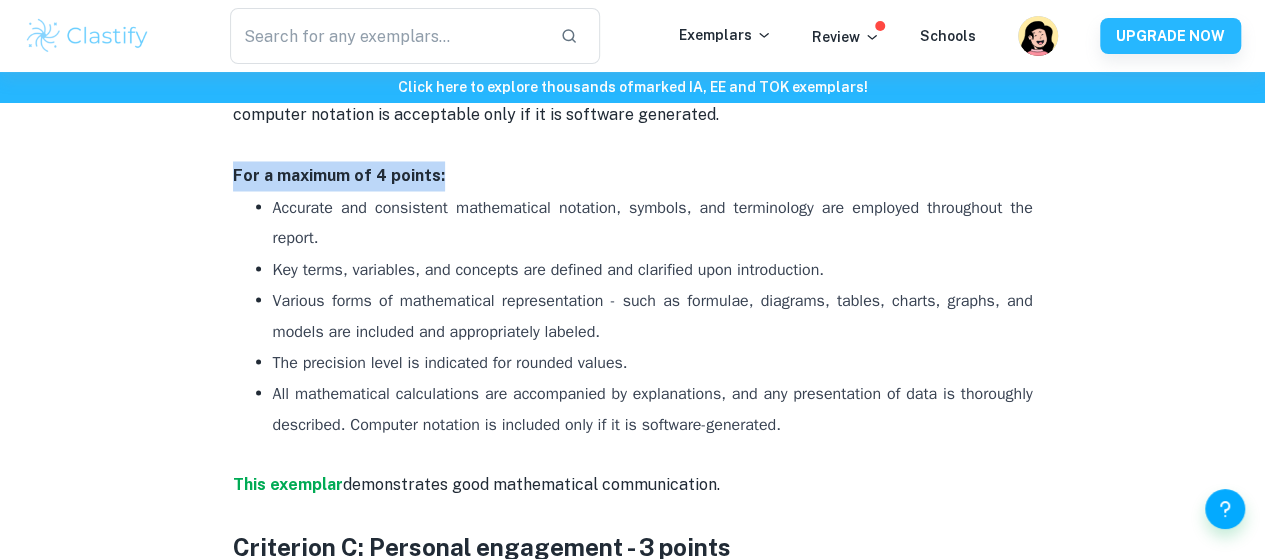 click on "For a maximum of 4 points:" at bounding box center (633, 176) 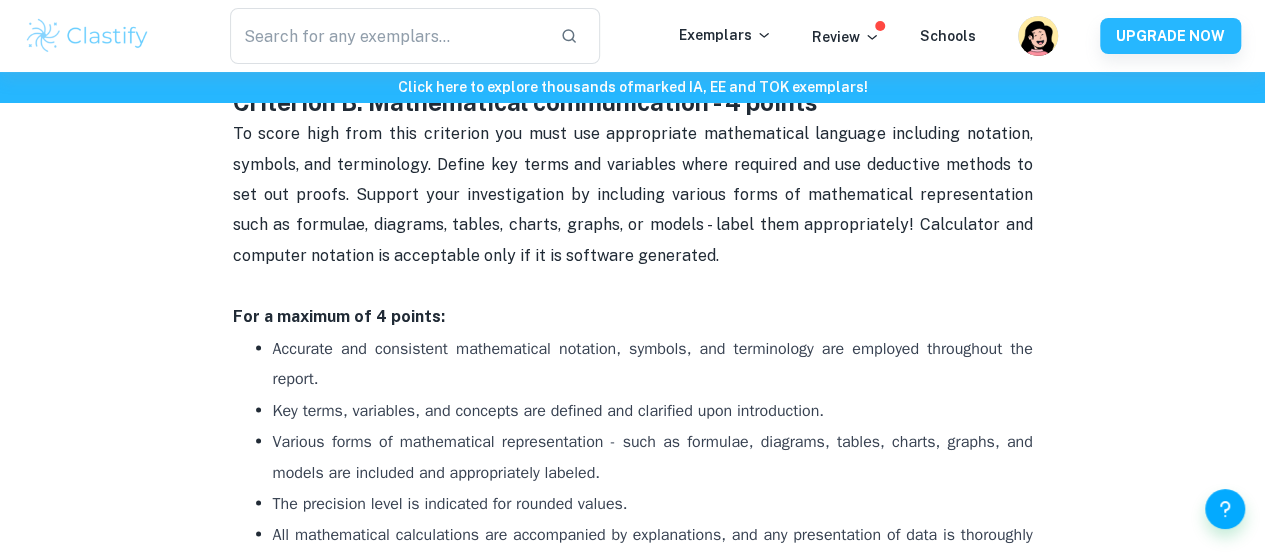 scroll, scrollTop: 1544, scrollLeft: 0, axis: vertical 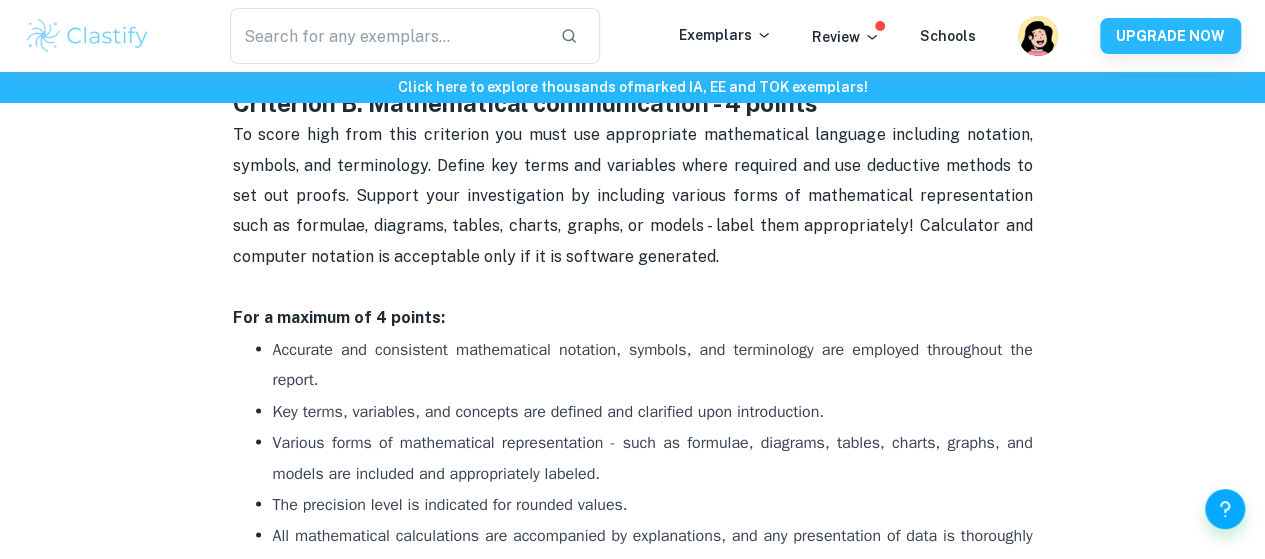 click on "To score high from this criterion you must use appropriate mathematical language including notation, symbols, and terminology. Define key terms and variables where required and use deductive methods to set out proofs. Support your investigation by including various forms of mathematical representation such as formulae, diagrams, tables, charts, graphs, or models - label them appropriately! Calculator and computer notation is acceptable only if it is software generated." at bounding box center [635, 195] 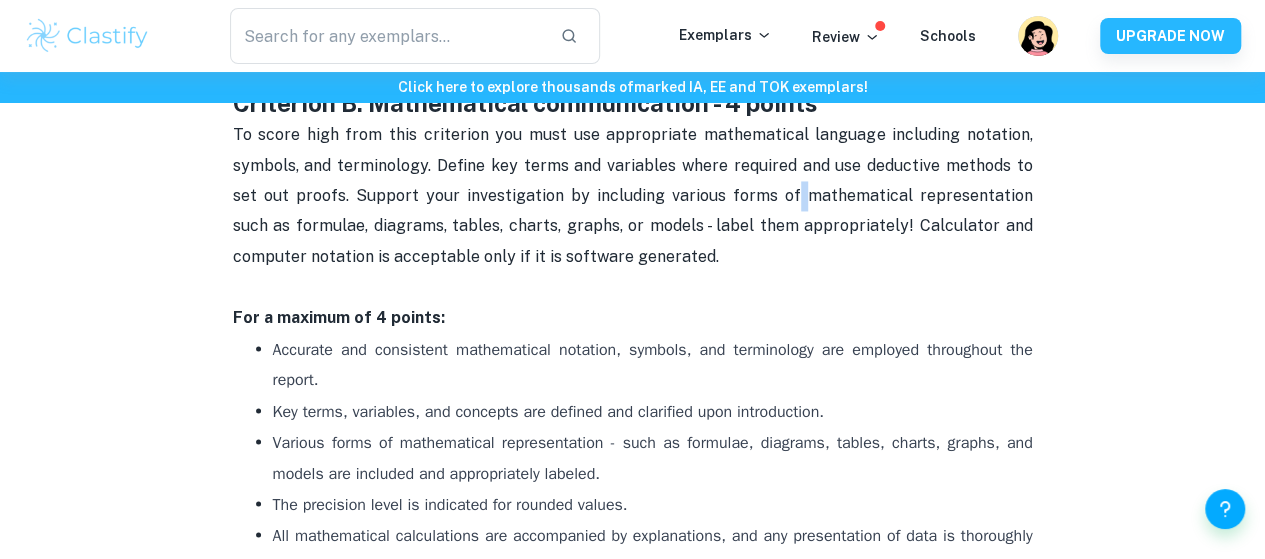 click on "To score high from this criterion you must use appropriate mathematical language including notation, symbols, and terminology. Define key terms and variables where required and use deductive methods to set out proofs. Support your investigation by including various forms of mathematical representation such as formulae, diagrams, tables, charts, graphs, or models - label them appropriately! Calculator and computer notation is acceptable only if it is software generated." at bounding box center (635, 195) 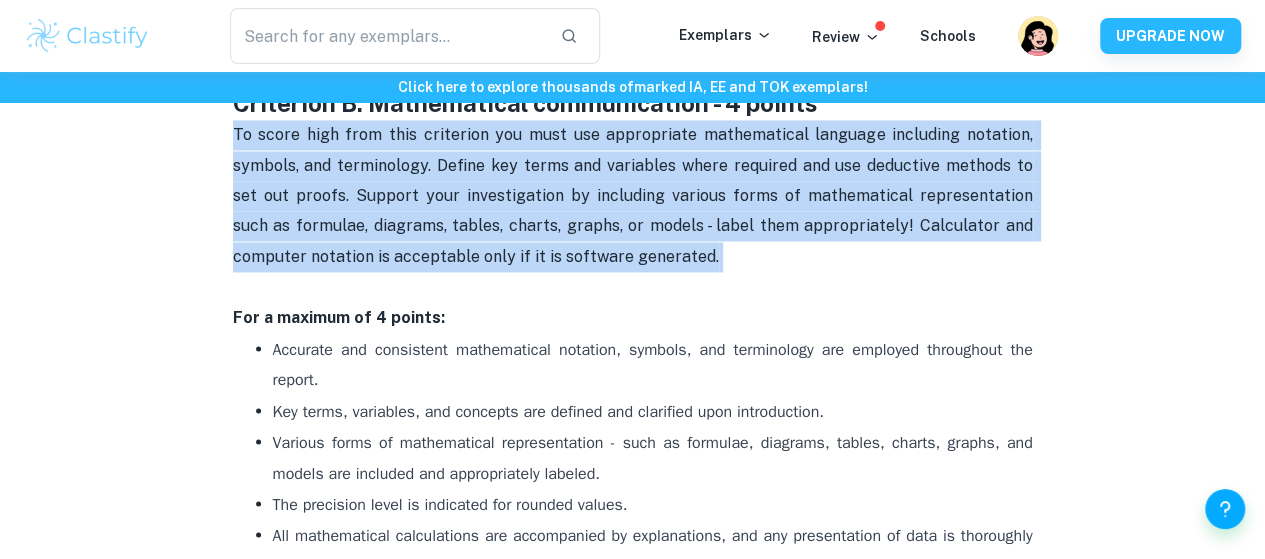 click on "To score high from this criterion you must use appropriate mathematical language including notation, symbols, and terminology. Define key terms and variables where required and use deductive methods to set out proofs. Support your investigation by including various forms of mathematical representation such as formulae, diagrams, tables, charts, graphs, or models - label them appropriately! Calculator and computer notation is acceptable only if it is software generated." at bounding box center (635, 195) 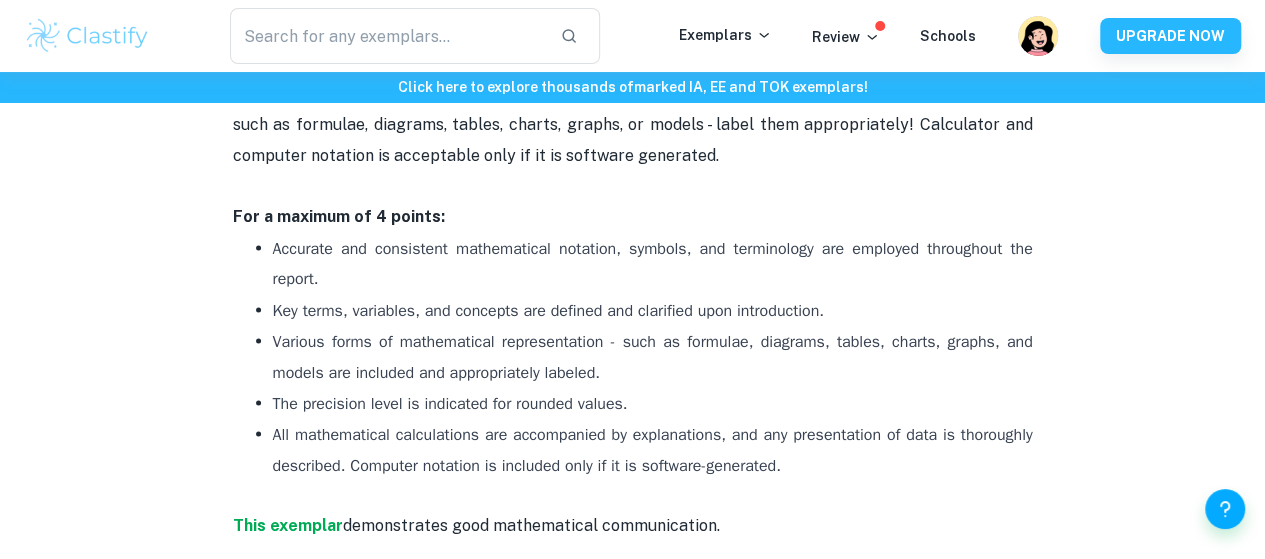 scroll, scrollTop: 1648, scrollLeft: 0, axis: vertical 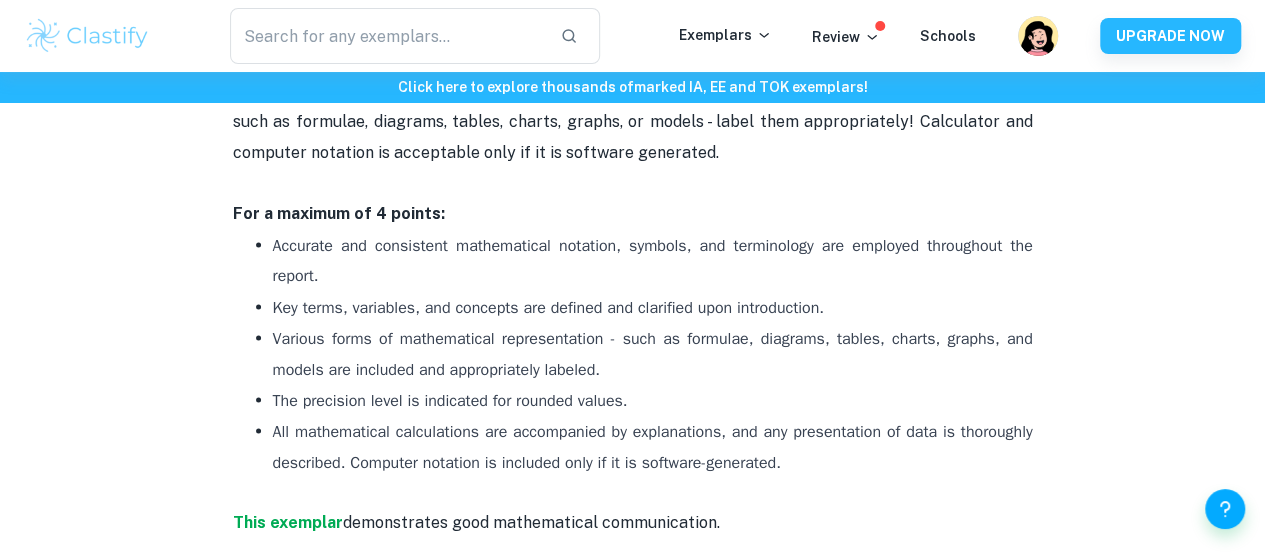 click on "Accurate and consistent mathematical notation, symbols, and terminology are employed throughout the report." at bounding box center [653, 260] 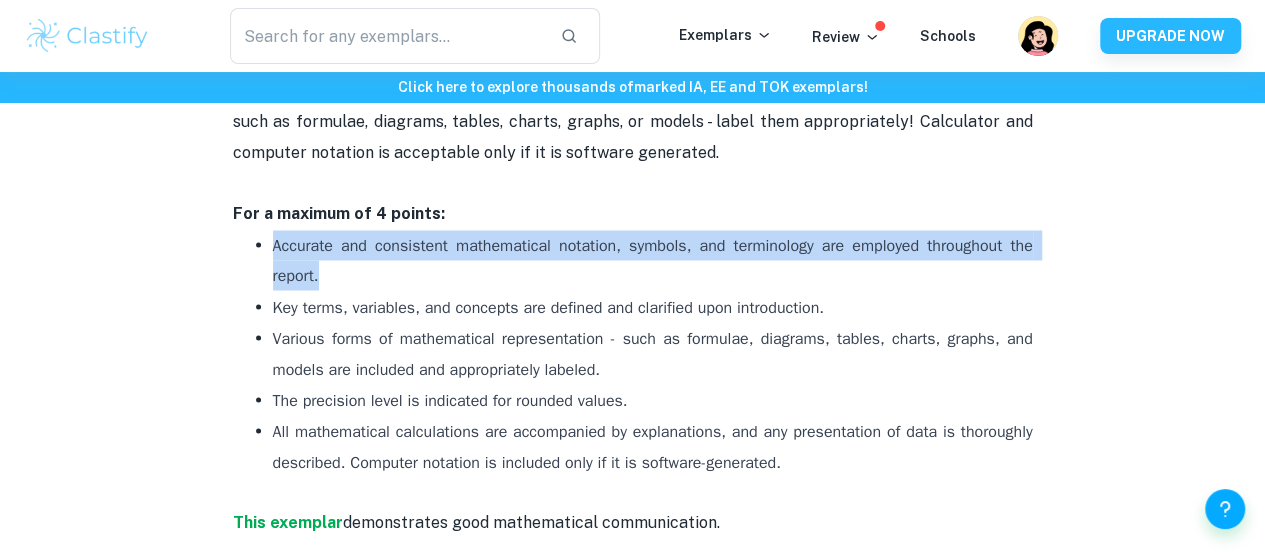 click on "Accurate and consistent mathematical notation, symbols, and terminology are employed throughout the report." at bounding box center (653, 260) 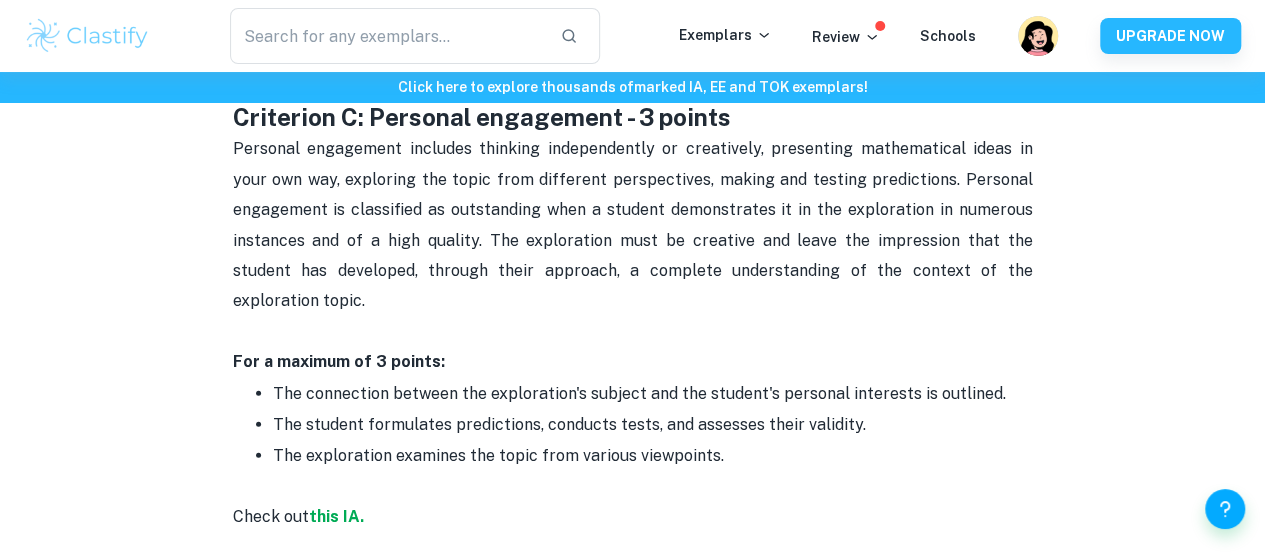 scroll, scrollTop: 2116, scrollLeft: 0, axis: vertical 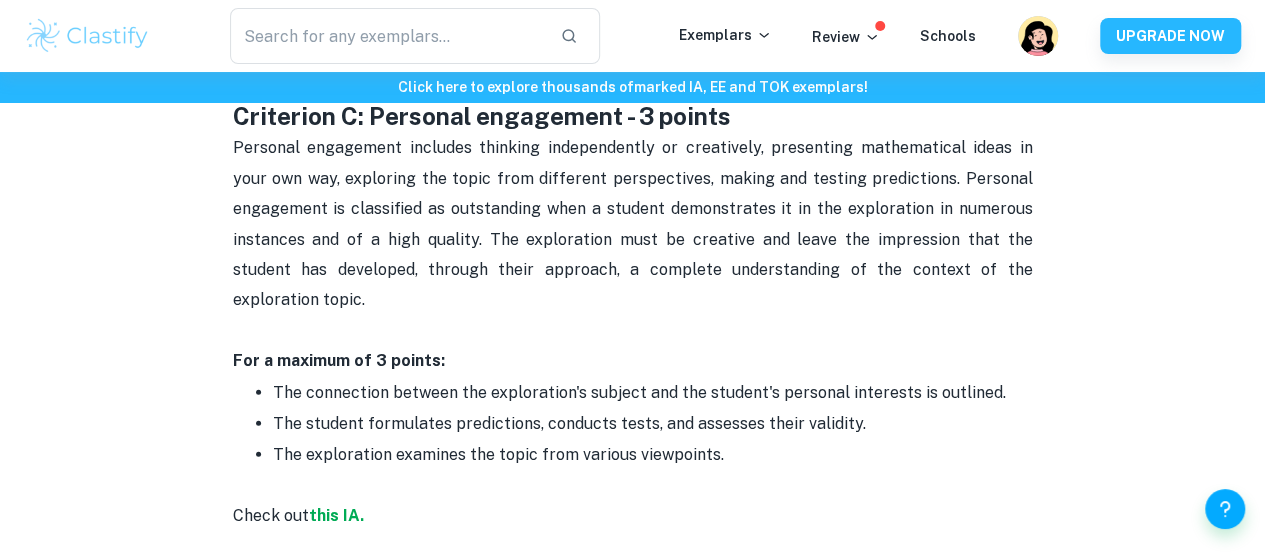 click on "Personal engagement includes thinking independently or creatively, presenting mathematical ideas in your own way, exploring the topic from different perspectives, making and testing predictions. Personal engagement is classified as outstanding when a student demonstrates it in the exploration in numerous instances and of a high quality. The exploration must be creative and leave the impression that the student has developed, through their approach, a complete understanding of the context of the exploration topic." at bounding box center (633, 239) 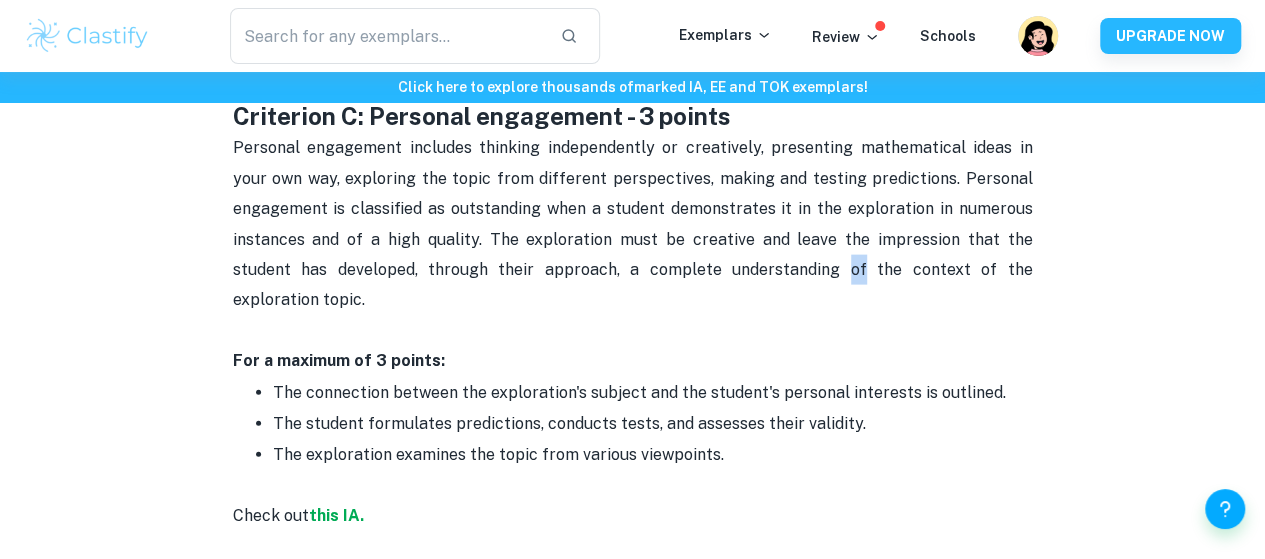 click on "Personal engagement includes thinking independently or creatively, presenting mathematical ideas in your own way, exploring the topic from different perspectives, making and testing predictions. Personal engagement is classified as outstanding when a student demonstrates it in the exploration in numerous instances and of a high quality. The exploration must be creative and leave the impression that the student has developed, through their approach, a complete understanding of the context of the exploration topic." at bounding box center [633, 239] 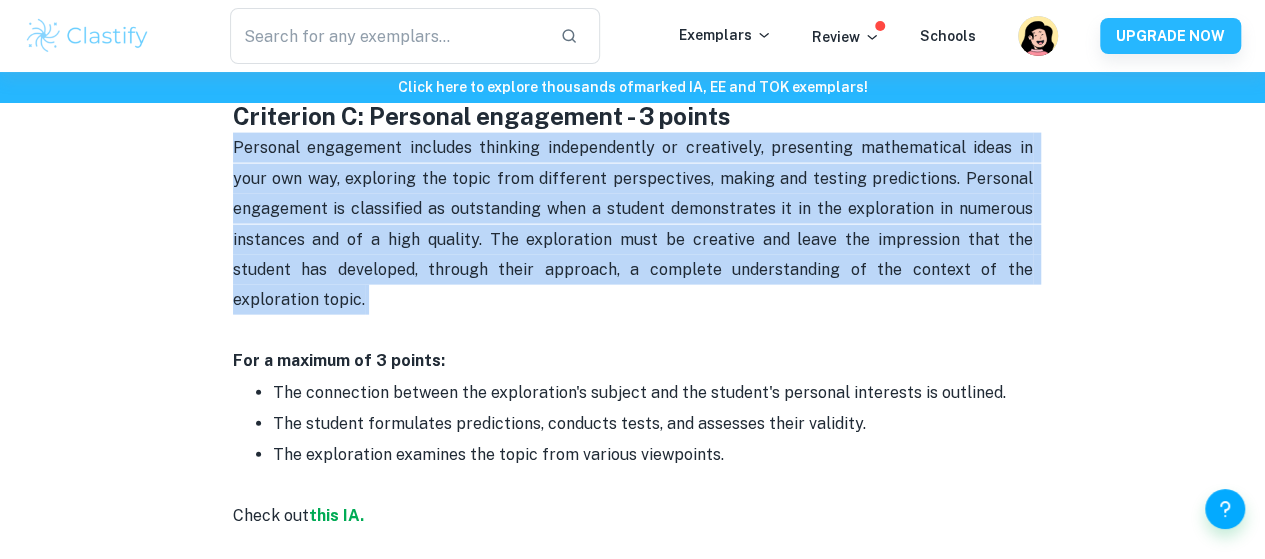 click on "Personal engagement includes thinking independently or creatively, presenting mathematical ideas in your own way, exploring the topic from different perspectives, making and testing predictions. Personal engagement is classified as outstanding when a student demonstrates it in the exploration in numerous instances and of a high quality. The exploration must be creative and leave the impression that the student has developed, through their approach, a complete understanding of the context of the exploration topic." at bounding box center [633, 239] 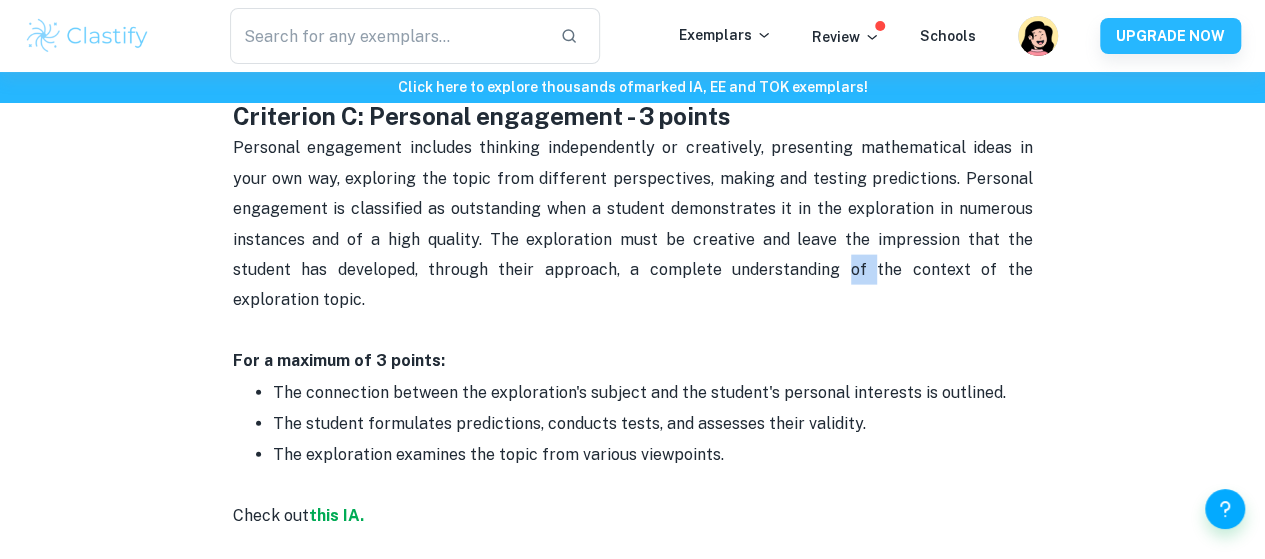 click on "Personal engagement includes thinking independently or creatively, presenting mathematical ideas in your own way, exploring the topic from different perspectives, making and testing predictions. Personal engagement is classified as outstanding when a student demonstrates it in the exploration in numerous instances and of a high quality. The exploration must be creative and leave the impression that the student has developed, through their approach, a complete understanding of the context of the exploration topic." at bounding box center (633, 239) 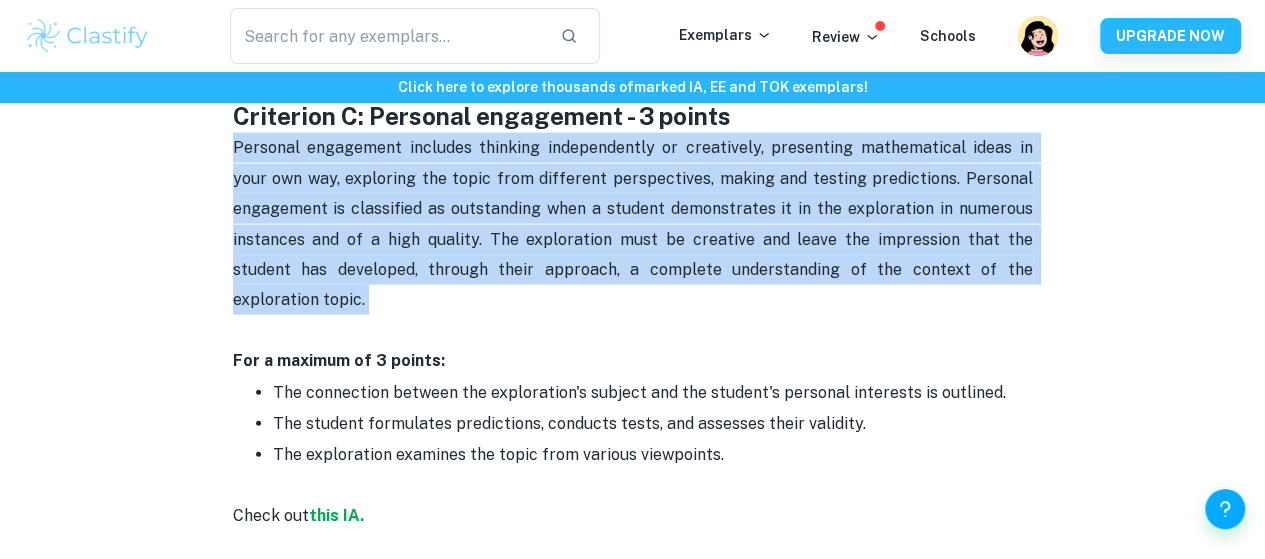 click on "Personal engagement includes thinking independently or creatively, presenting mathematical ideas in your own way, exploring the topic from different perspectives, making and testing predictions. Personal engagement is classified as outstanding when a student demonstrates it in the exploration in numerous instances and of a high quality. The exploration must be creative and leave the impression that the student has developed, through their approach, a complete understanding of the context of the exploration topic." at bounding box center (633, 239) 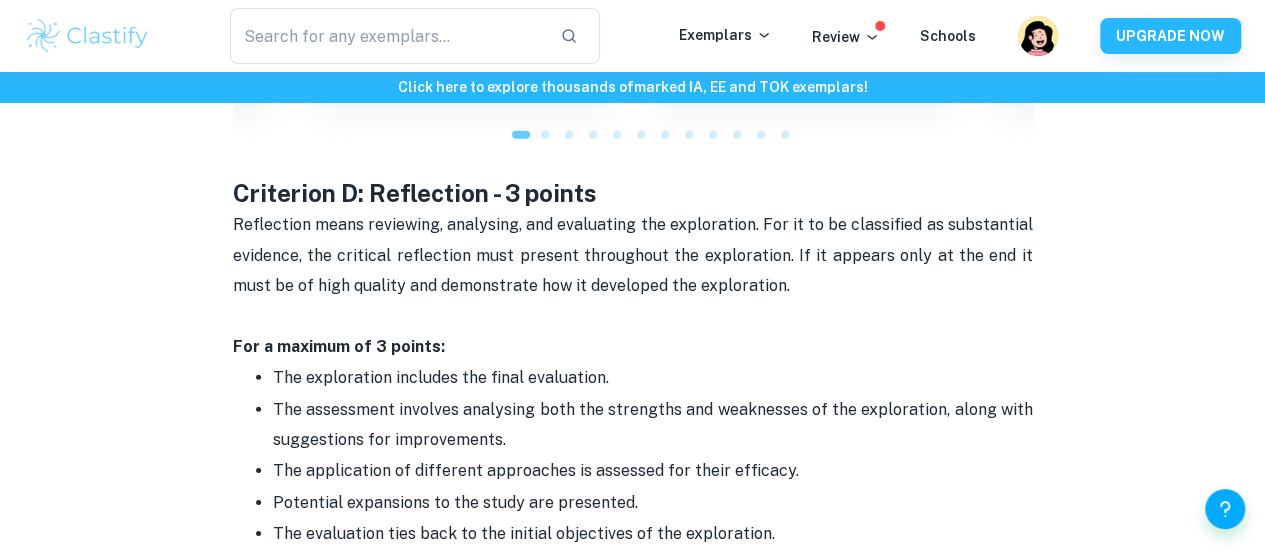 scroll, scrollTop: 2856, scrollLeft: 0, axis: vertical 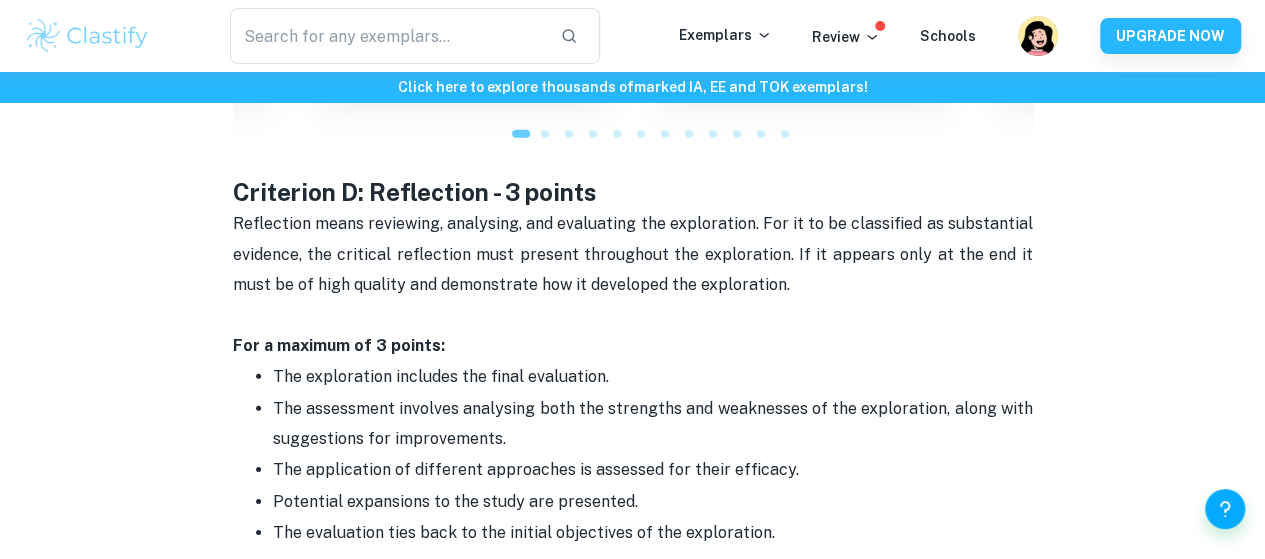 click on "Criterion D: Reflection - 3 points" at bounding box center [633, 192] 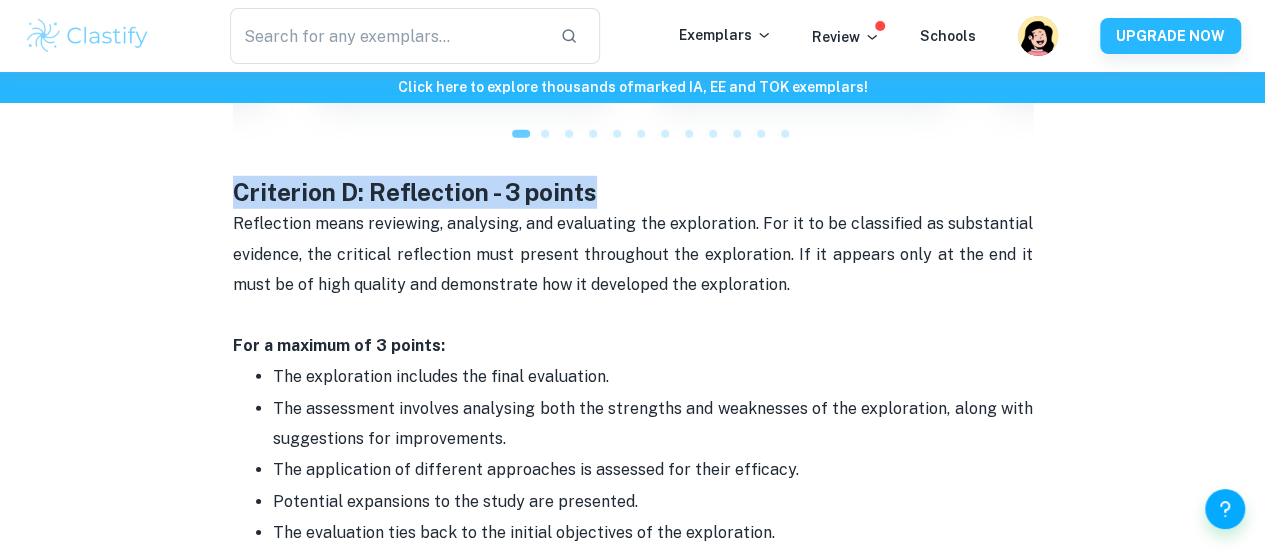 click on "Criterion D: Reflection - 3 points" at bounding box center (633, 192) 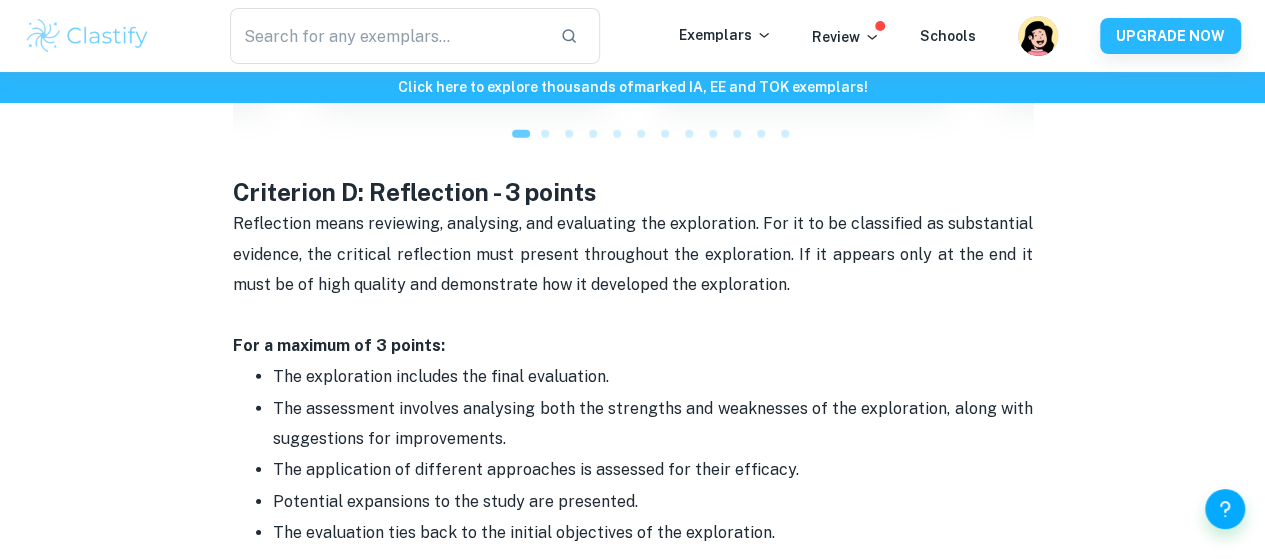 scroll, scrollTop: 2874, scrollLeft: 0, axis: vertical 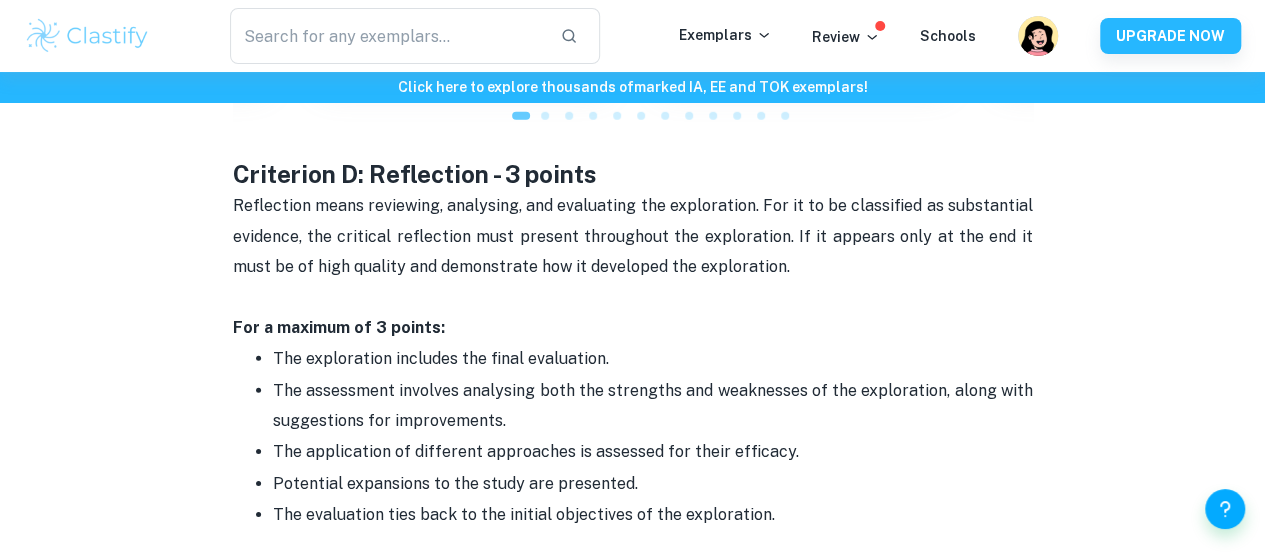 click on "Criterion D: Reflection - 3 points" at bounding box center (633, 174) 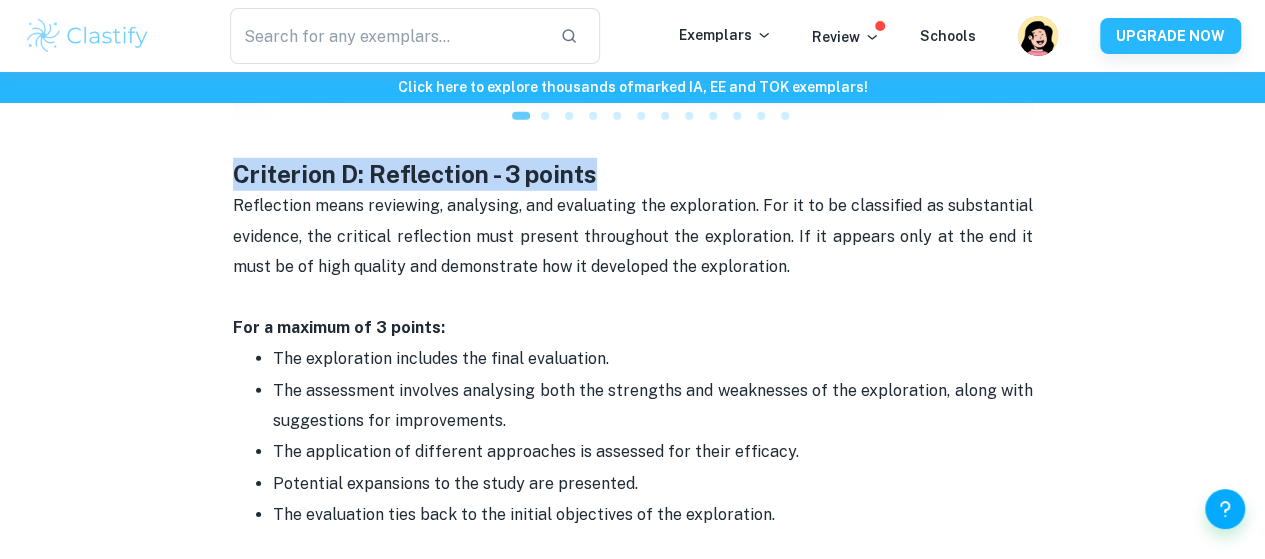 click on "Criterion D: Reflection - 3 points" at bounding box center (633, 174) 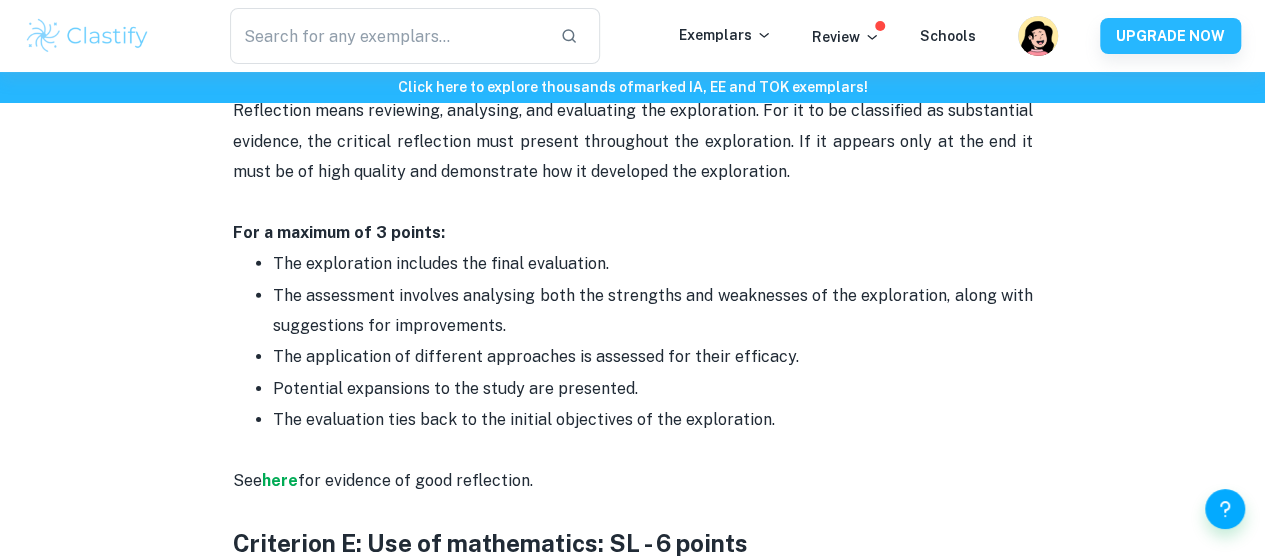 scroll, scrollTop: 2979, scrollLeft: 0, axis: vertical 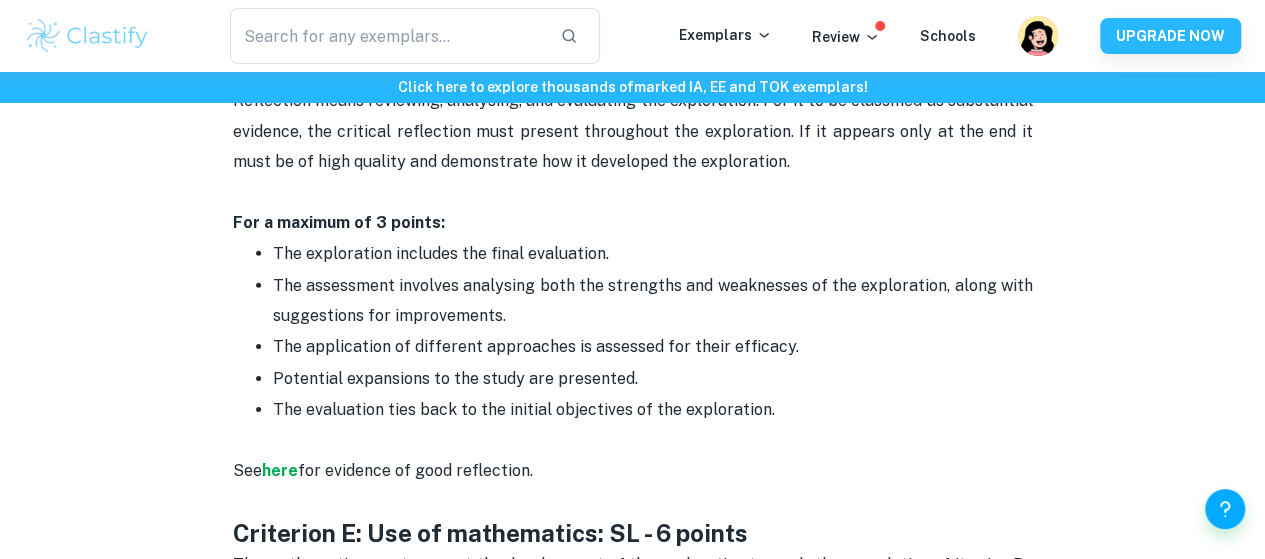 click on "Reflection means reviewing, analysing, and evaluating the exploration. For it to be classified as substantial evidence, the critical reflection must present throughout the exploration. If it appears only at the end it must be of high quality and demonstrate how it developed the exploration." at bounding box center (633, 147) 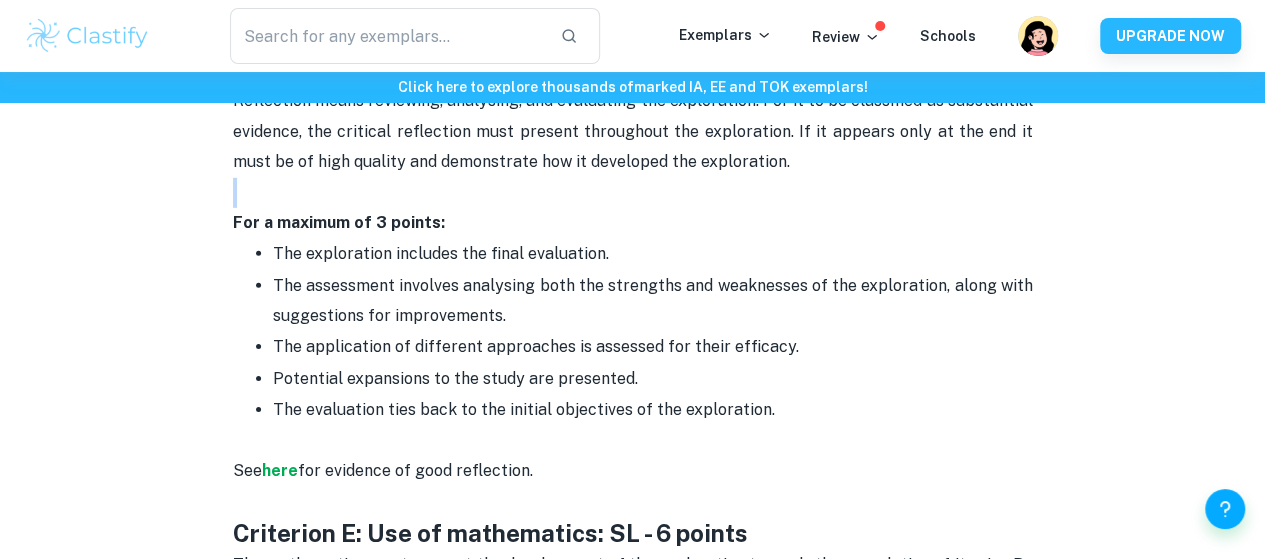 click on "Reflection means reviewing, analysing, and evaluating the exploration. For it to be classified as substantial evidence, the critical reflection must present throughout the exploration. If it appears only at the end it must be of high quality and demonstrate how it developed the exploration." at bounding box center (633, 147) 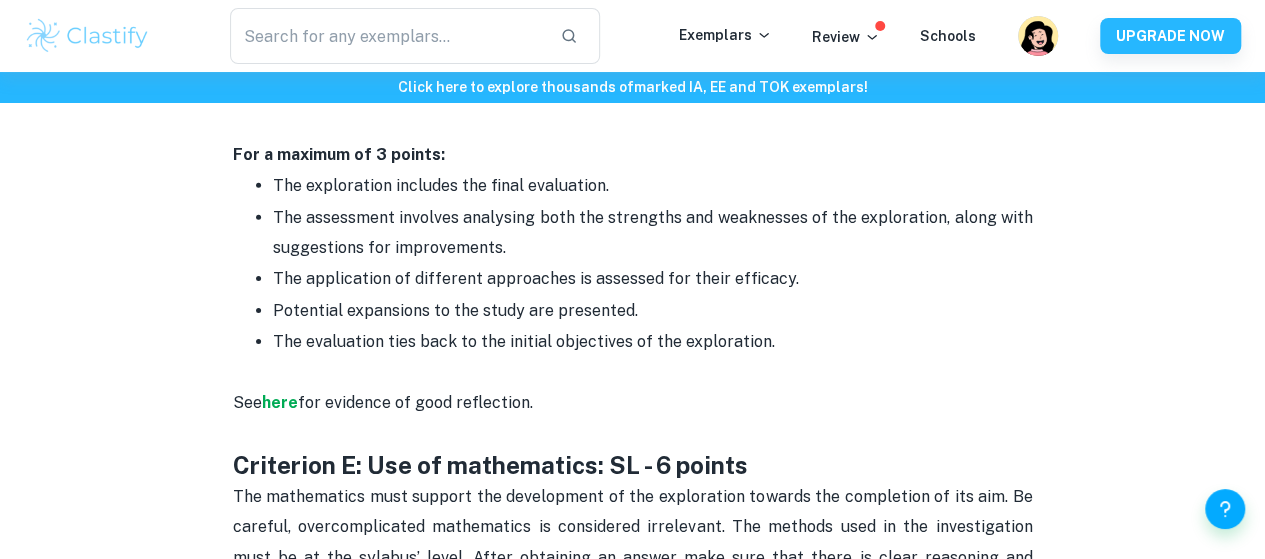 scroll, scrollTop: 3054, scrollLeft: 0, axis: vertical 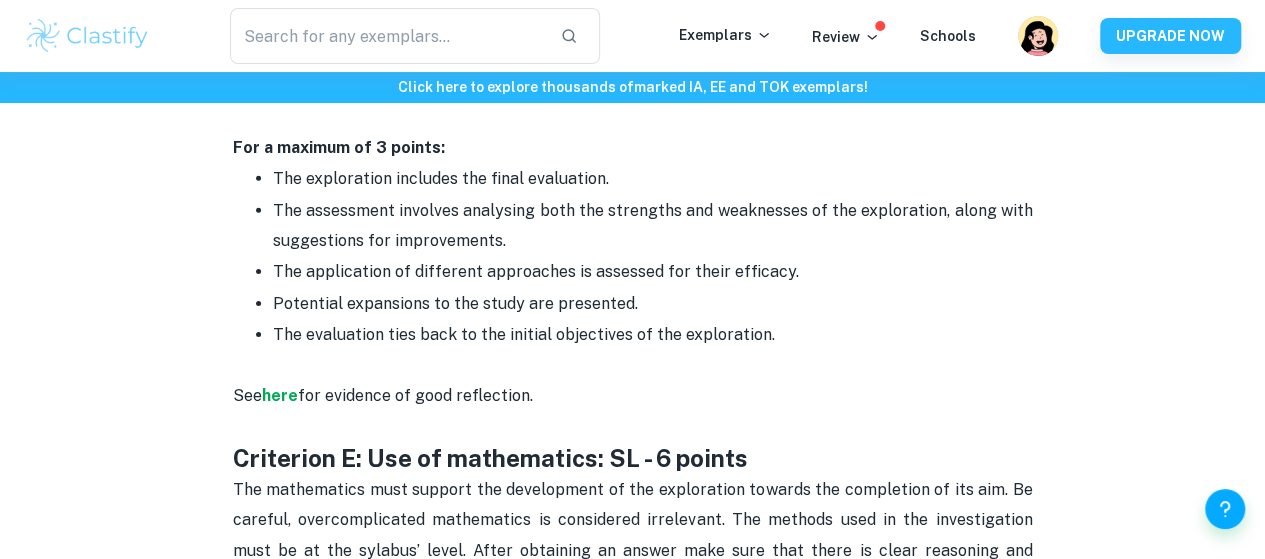 click on "The exploration includes the final evaluation." at bounding box center [653, 179] 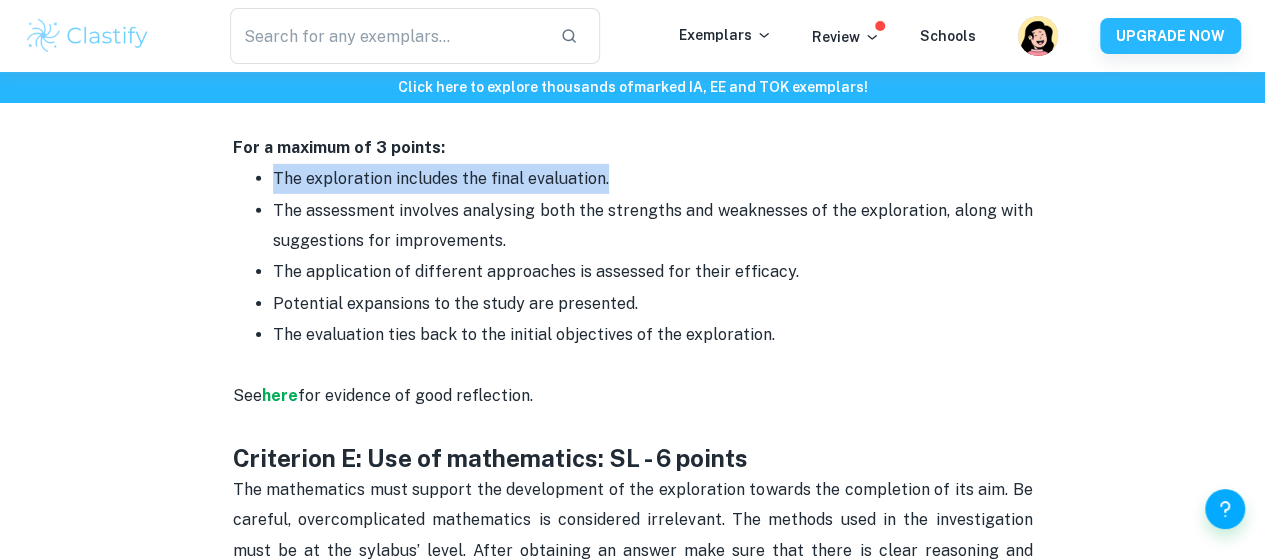 click on "The exploration includes the final evaluation." at bounding box center (653, 179) 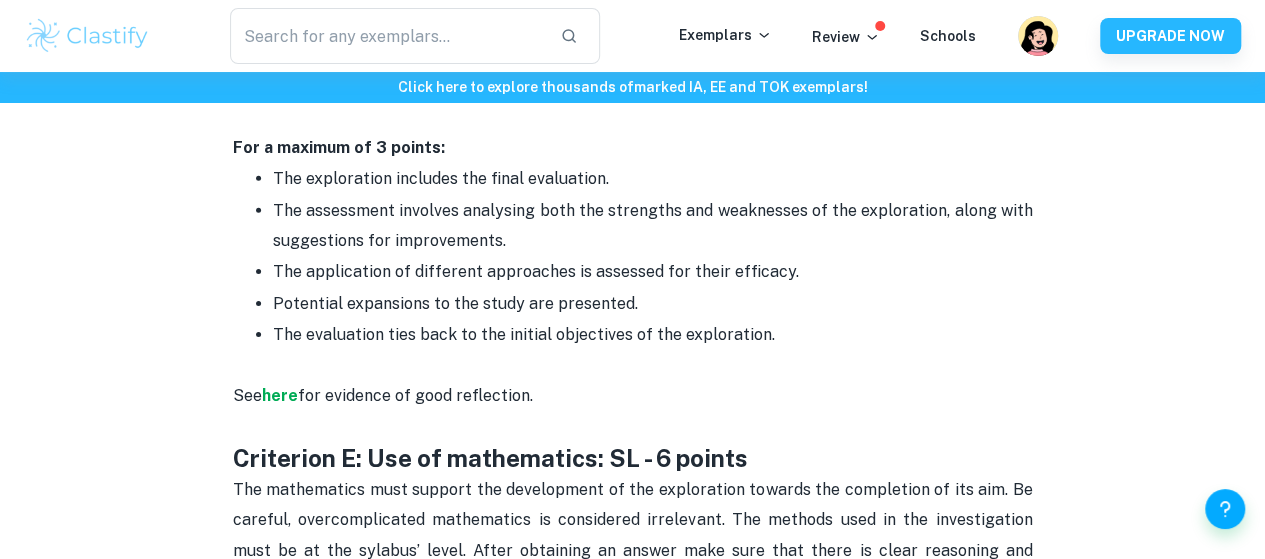 click on "The application of different approaches is assessed for their efficacy." at bounding box center [653, 272] 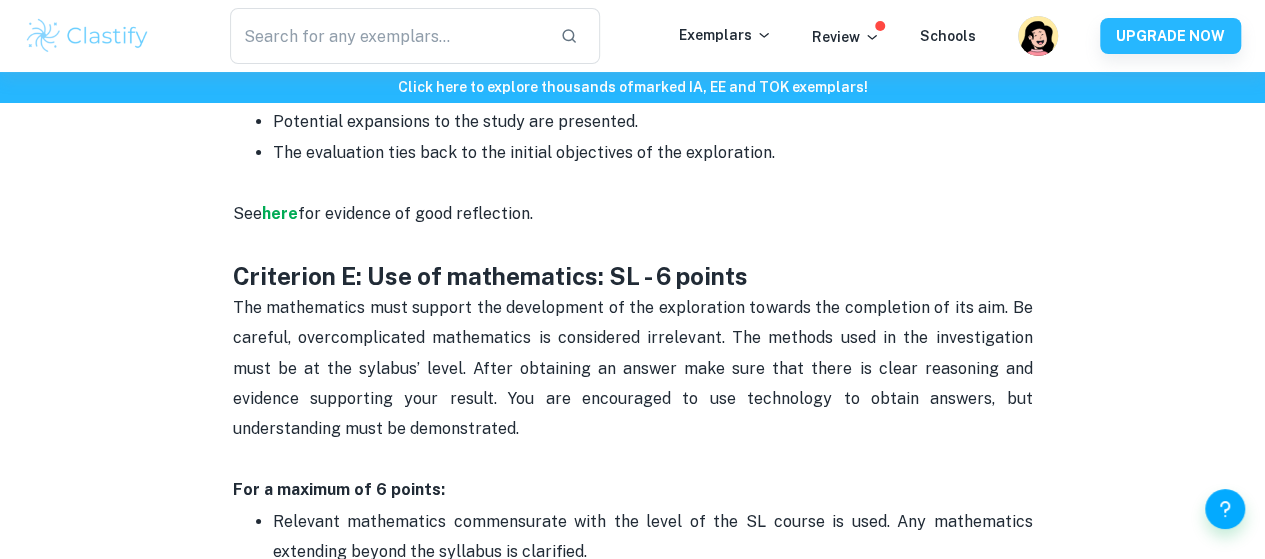 scroll, scrollTop: 3242, scrollLeft: 0, axis: vertical 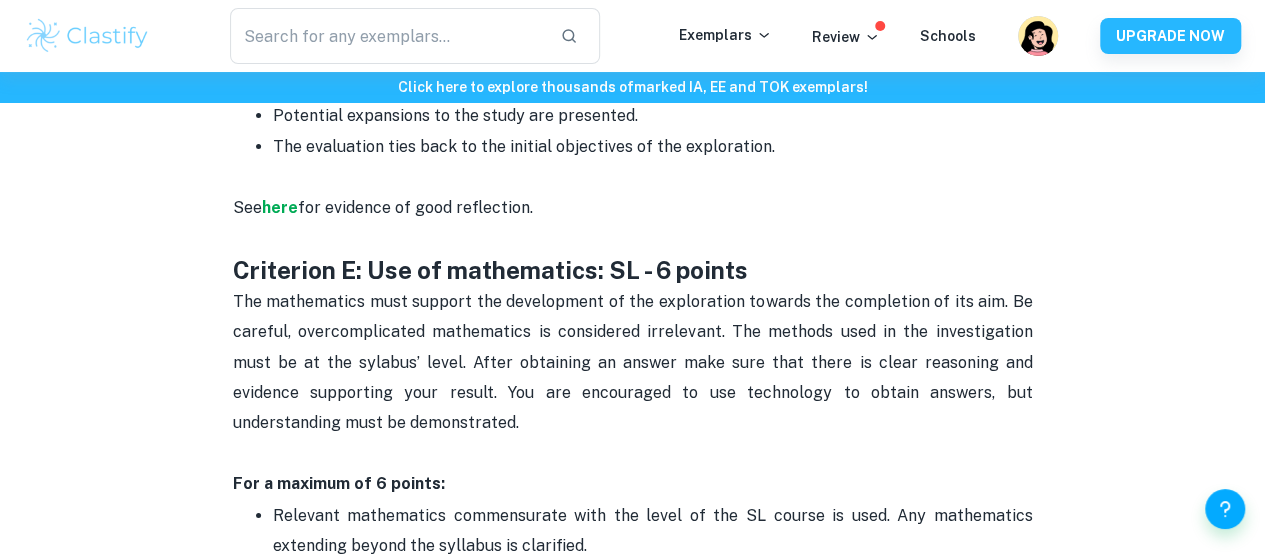 click on "The mathematics must support the development of the exploration towards the completion of its aim. Be careful, overcomplicated mathematics is considered irrelevant. The methods used in the investigation must be at the sylabus’ level. After obtaining an answer make sure that there is clear reasoning and evidence supporting your result. You are encouraged to use technology to obtain answers, but understanding must be demonstrated." at bounding box center [633, 378] 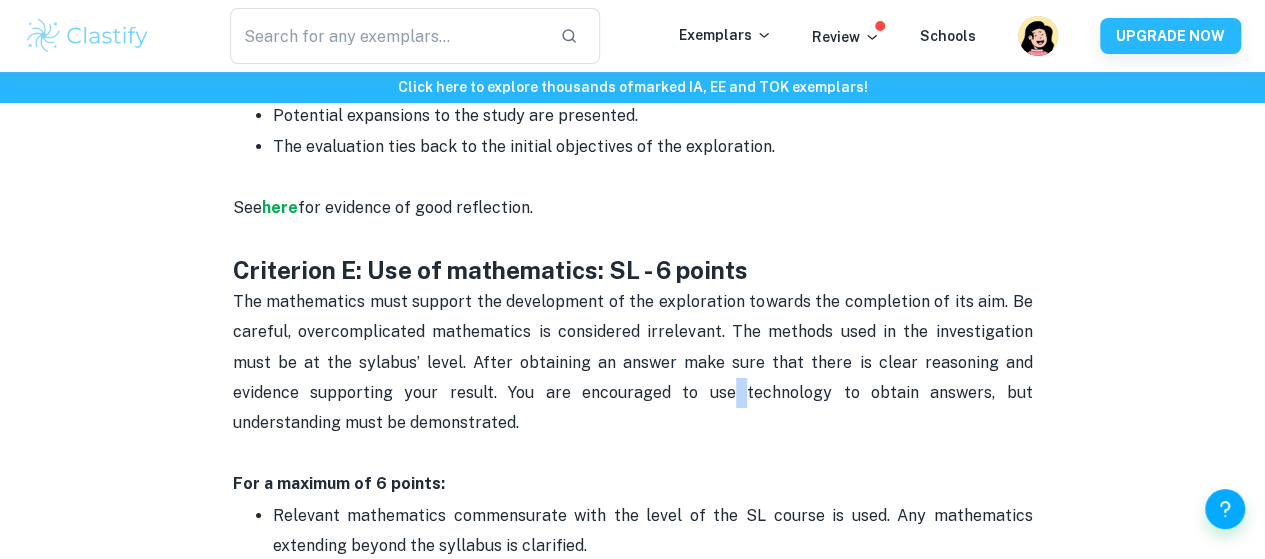 click on "The mathematics must support the development of the exploration towards the completion of its aim. Be careful, overcomplicated mathematics is considered irrelevant. The methods used in the investigation must be at the sylabus’ level. After obtaining an answer make sure that there is clear reasoning and evidence supporting your result. You are encouraged to use technology to obtain answers, but understanding must be demonstrated." at bounding box center (633, 378) 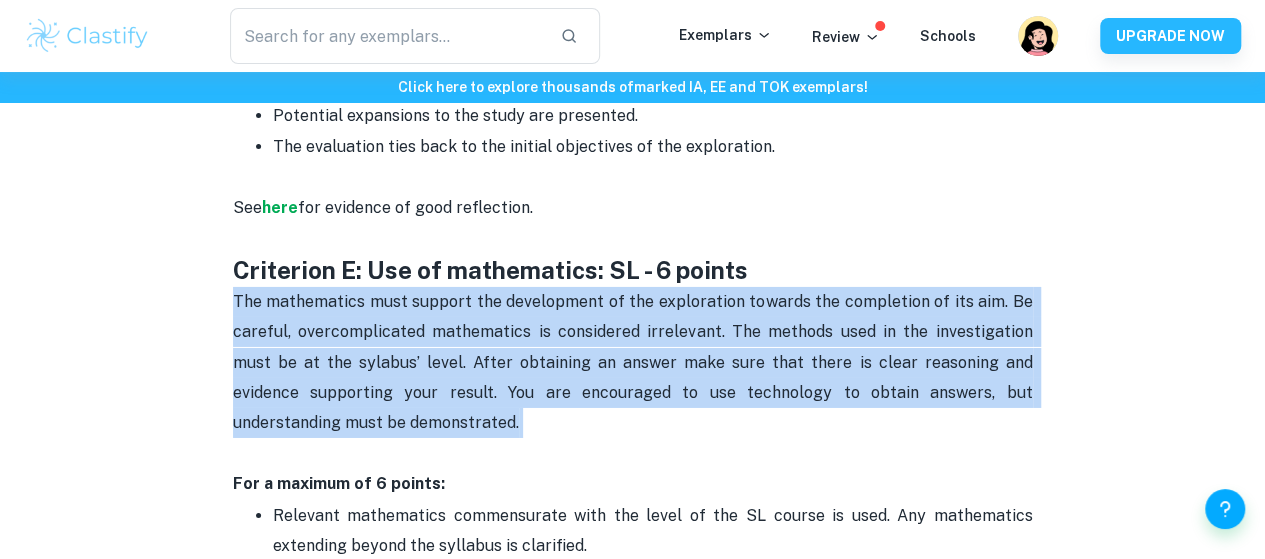 click on "The mathematics must support the development of the exploration towards the completion of its aim. Be careful, overcomplicated mathematics is considered irrelevant. The methods used in the investigation must be at the sylabus’ level. After obtaining an answer make sure that there is clear reasoning and evidence supporting your result. You are encouraged to use technology to obtain answers, but understanding must be demonstrated." at bounding box center [633, 378] 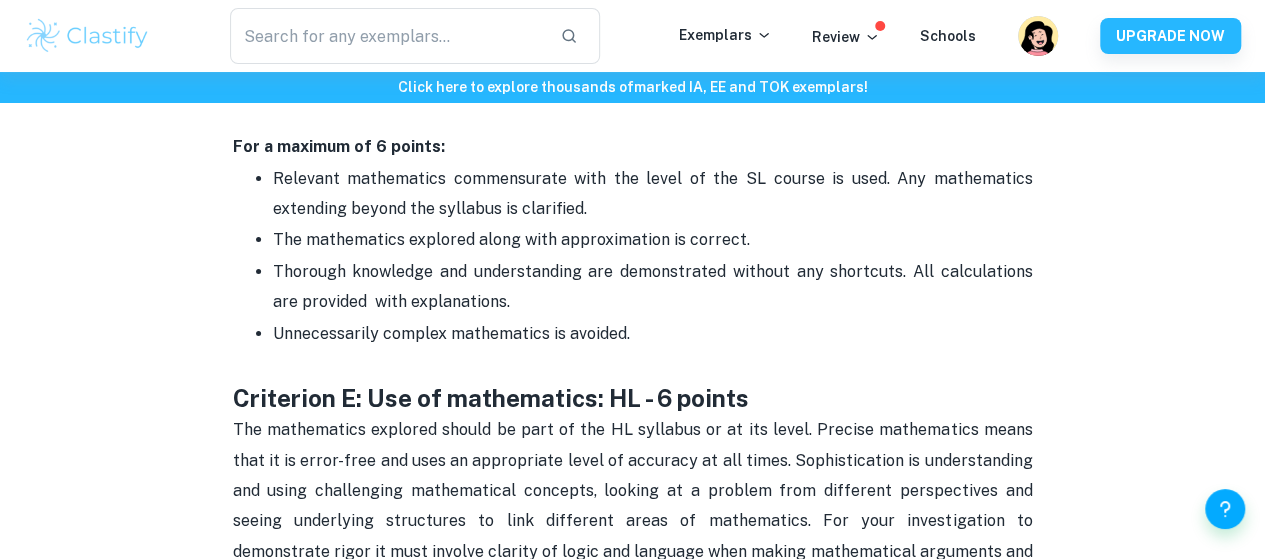 scroll, scrollTop: 3619, scrollLeft: 0, axis: vertical 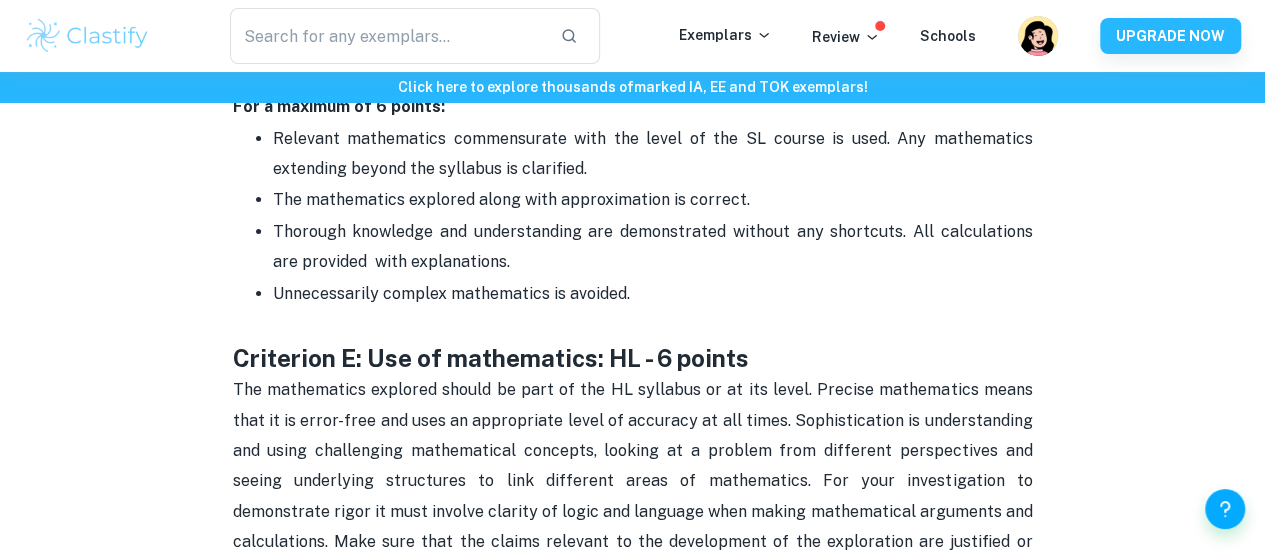click on "Thorough knowledge and understanding are demonstrated without any shortcuts. All calculations are provided  with explanations." at bounding box center [653, 247] 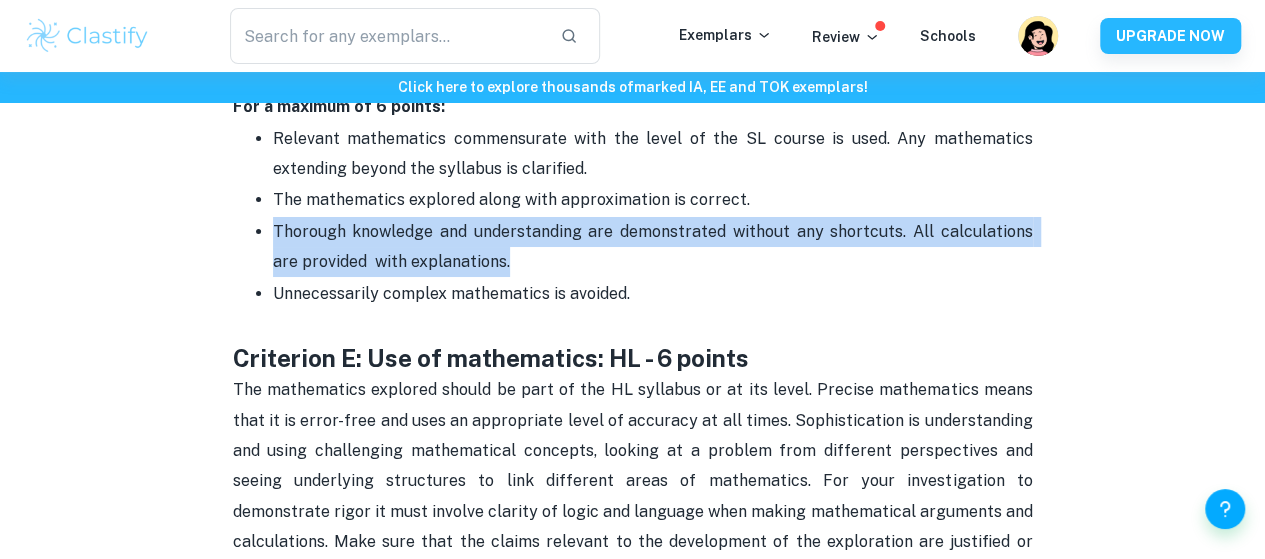 click on "Thorough knowledge and understanding are demonstrated without any shortcuts. All calculations are provided  with explanations." at bounding box center [653, 247] 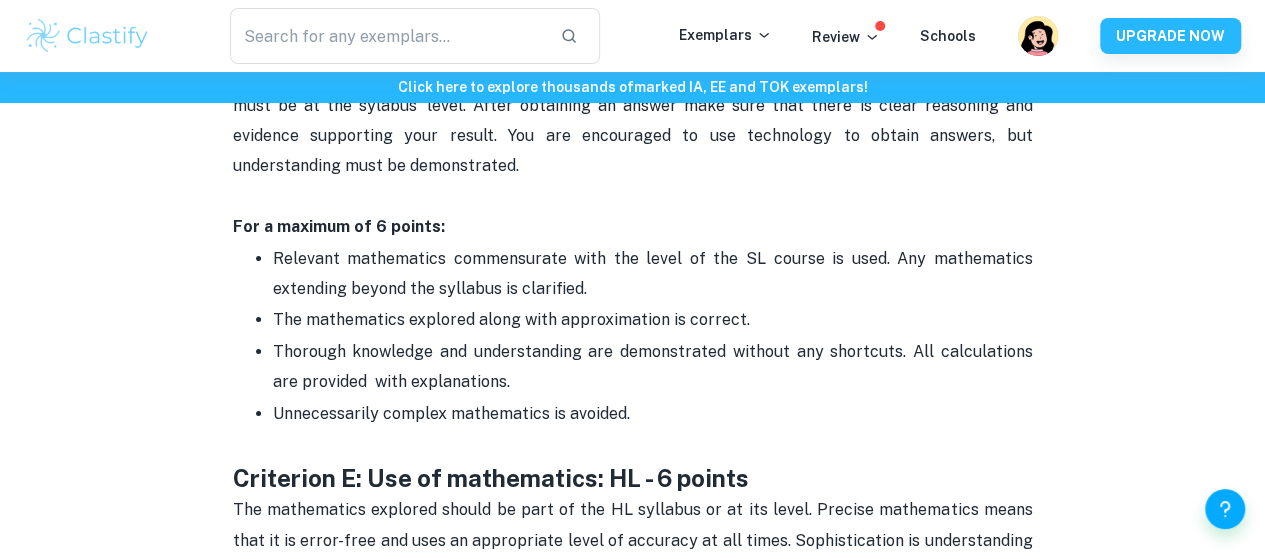 scroll, scrollTop: 3487, scrollLeft: 0, axis: vertical 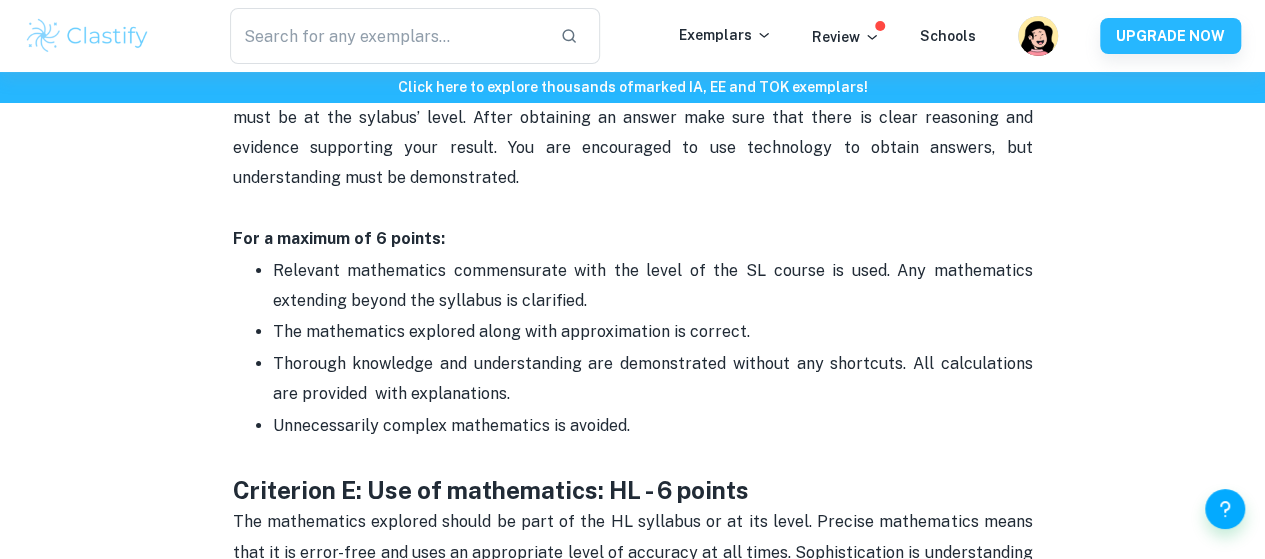 click on "Relevant mathematics commensurate with the level of the SL course is used. Any mathematics extending beyond the syllabus is clarified." at bounding box center (655, 285) 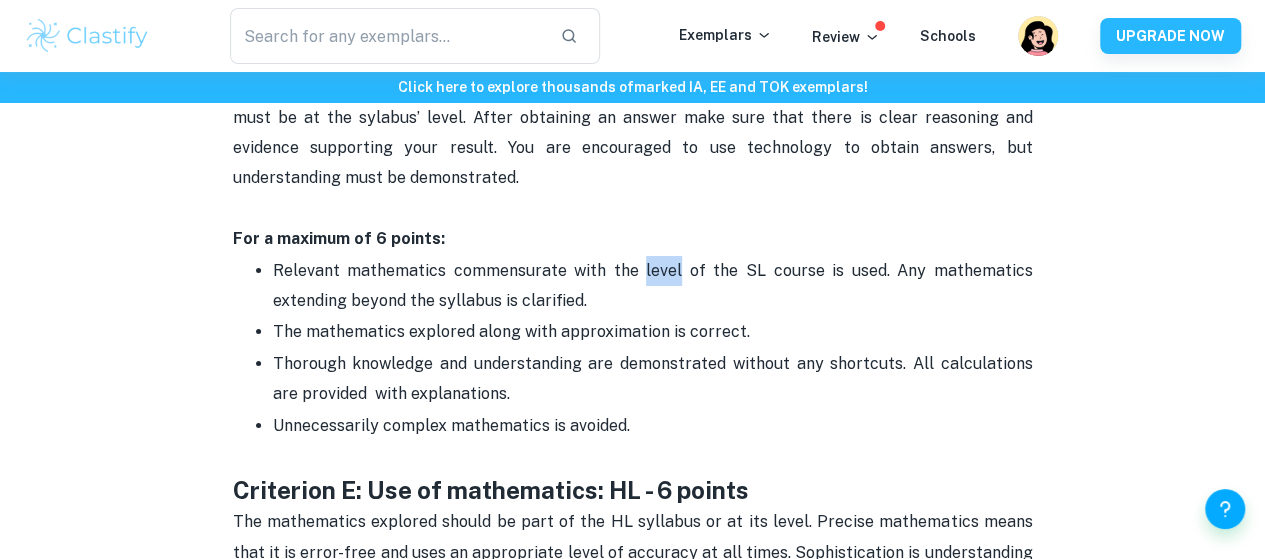 click on "Relevant mathematics commensurate with the level of the SL course is used. Any mathematics extending beyond the syllabus is clarified." at bounding box center (655, 285) 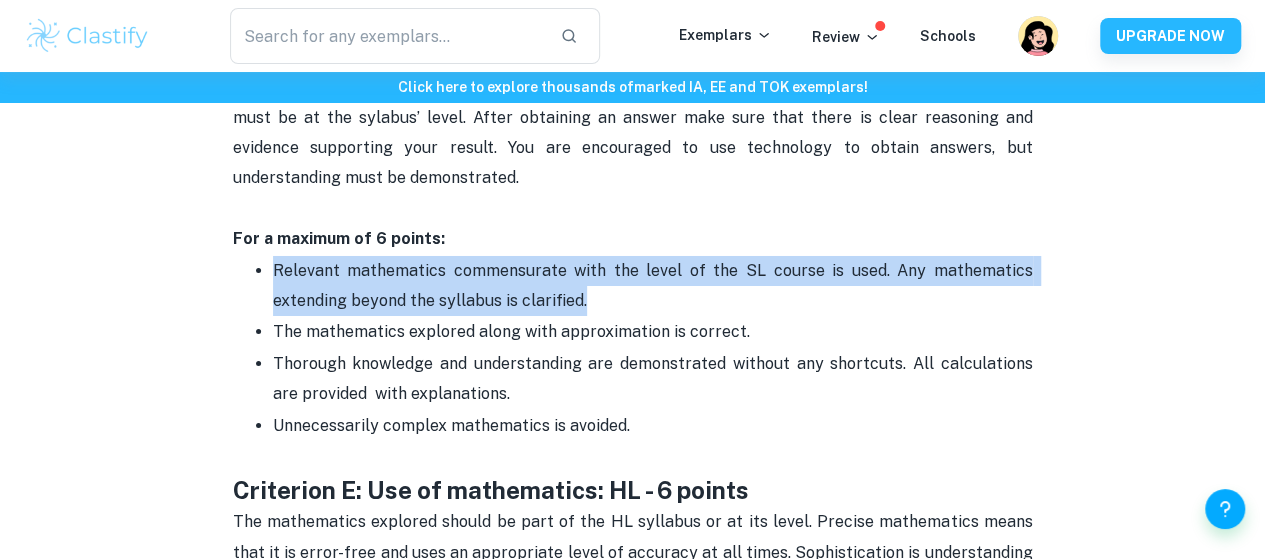 click on "Relevant mathematics commensurate with the level of the SL course is used. Any mathematics extending beyond the syllabus is clarified." at bounding box center [655, 285] 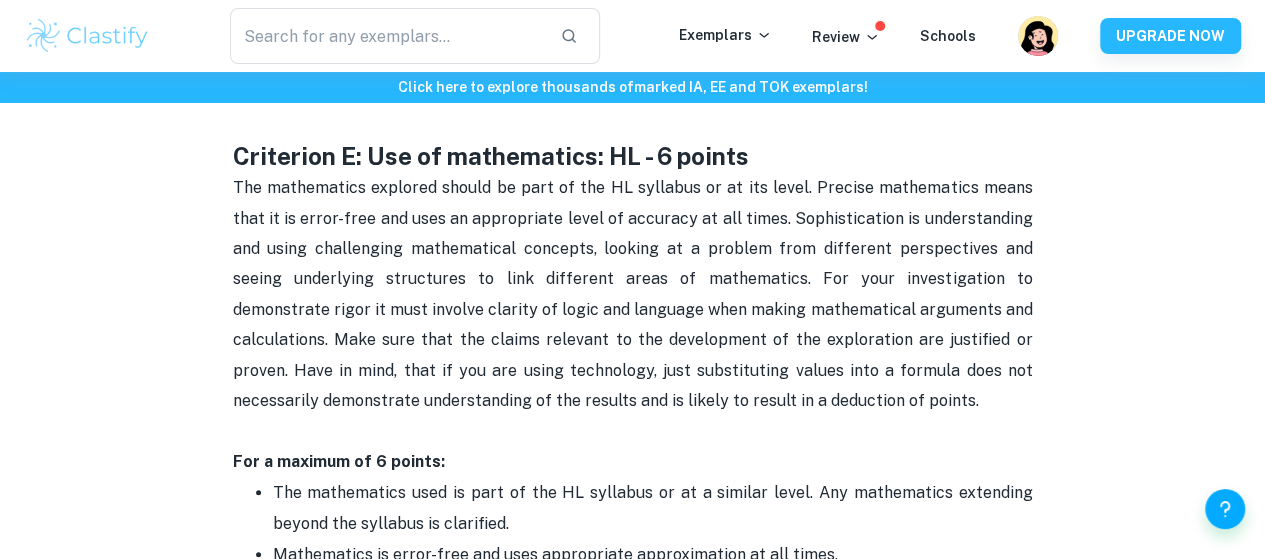 scroll, scrollTop: 3831, scrollLeft: 0, axis: vertical 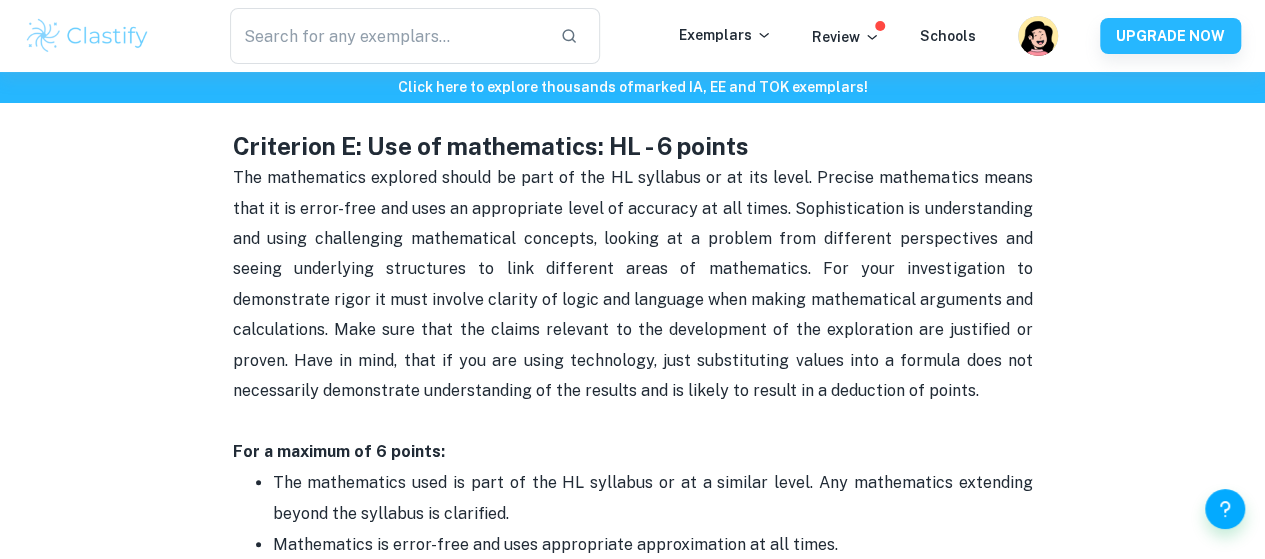 click on "The mathematics explored should be part of the HL syllabus or at its level. Precise mathematics means that it is error-free and uses an appropriate level of accuracy at all times. Sophistication is understanding and using challenging mathematical concepts, looking at a problem from different perspectives and seeing underlying structures to link different areas of mathematics. For your investigation to demonstrate rigor it must involve clarity of logic and language when making mathematical arguments and calculations. Make sure that the claims relevant to the development of the exploration are justified or proven. Have in mind, that if you are using technology, just substituting values into a formula does not necessarily demonstrate understanding of the results and is likely to result in a deduction of points." at bounding box center (635, 284) 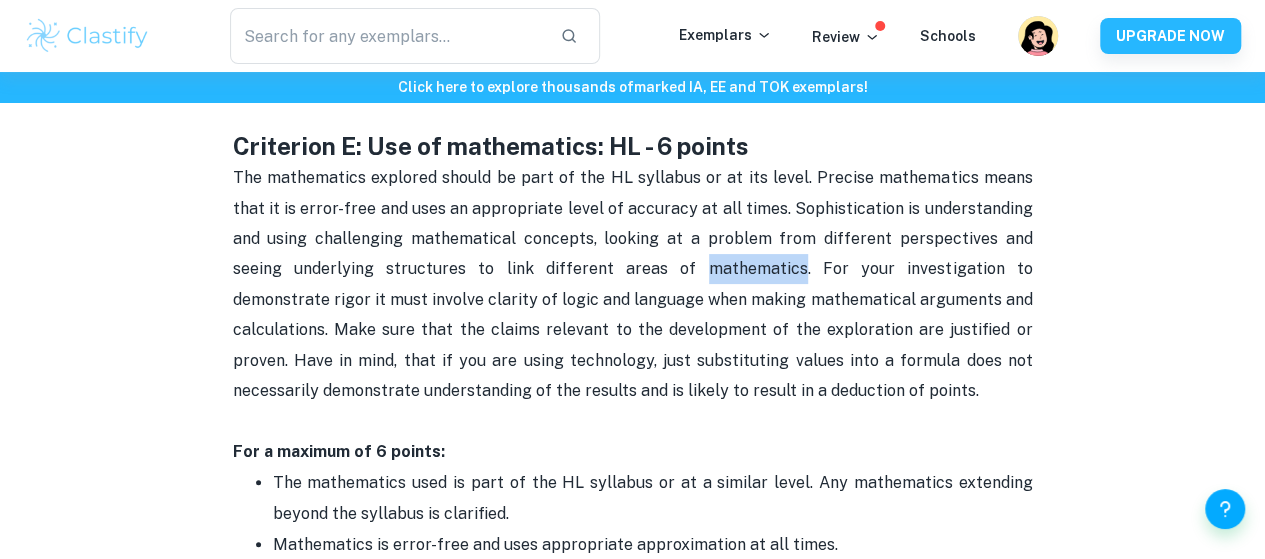 click on "The mathematics explored should be part of the HL syllabus or at its level. Precise mathematics means that it is error-free and uses an appropriate level of accuracy at all times. Sophistication is understanding and using challenging mathematical concepts, looking at a problem from different perspectives and seeing underlying structures to link different areas of mathematics. For your investigation to demonstrate rigor it must involve clarity of logic and language when making mathematical arguments and calculations. Make sure that the claims relevant to the development of the exploration are justified or proven. Have in mind, that if you are using technology, just substituting values into a formula does not necessarily demonstrate understanding of the results and is likely to result in a deduction of points." at bounding box center [635, 284] 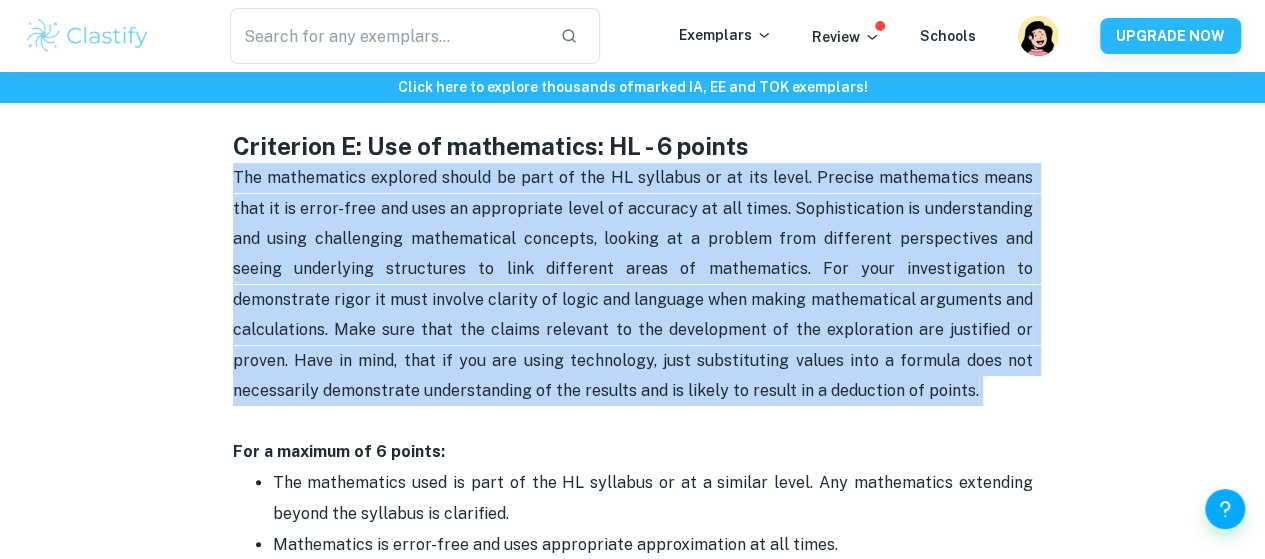 click on "The mathematics explored should be part of the HL syllabus or at its level. Precise mathematics means that it is error-free and uses an appropriate level of accuracy at all times. Sophistication is understanding and using challenging mathematical concepts, looking at a problem from different perspectives and seeing underlying structures to link different areas of mathematics. For your investigation to demonstrate rigor it must involve clarity of logic and language when making mathematical arguments and calculations. Make sure that the claims relevant to the development of the exploration are justified or proven. Have in mind, that if you are using technology, just substituting values into a formula does not necessarily demonstrate understanding of the results and is likely to result in a deduction of points." at bounding box center [635, 284] 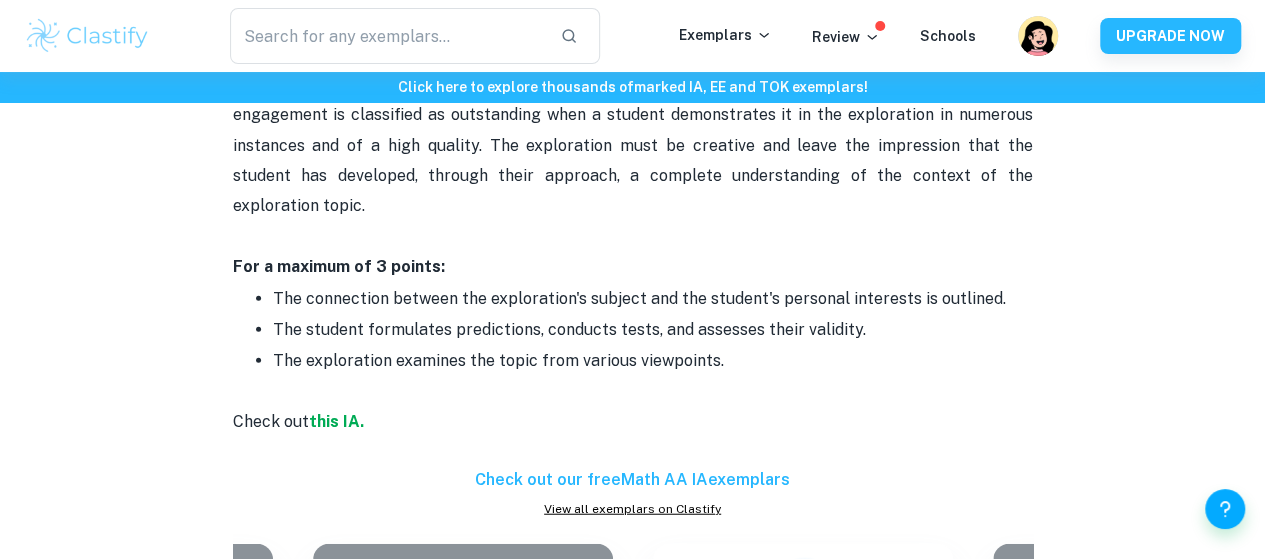 scroll, scrollTop: 2209, scrollLeft: 0, axis: vertical 